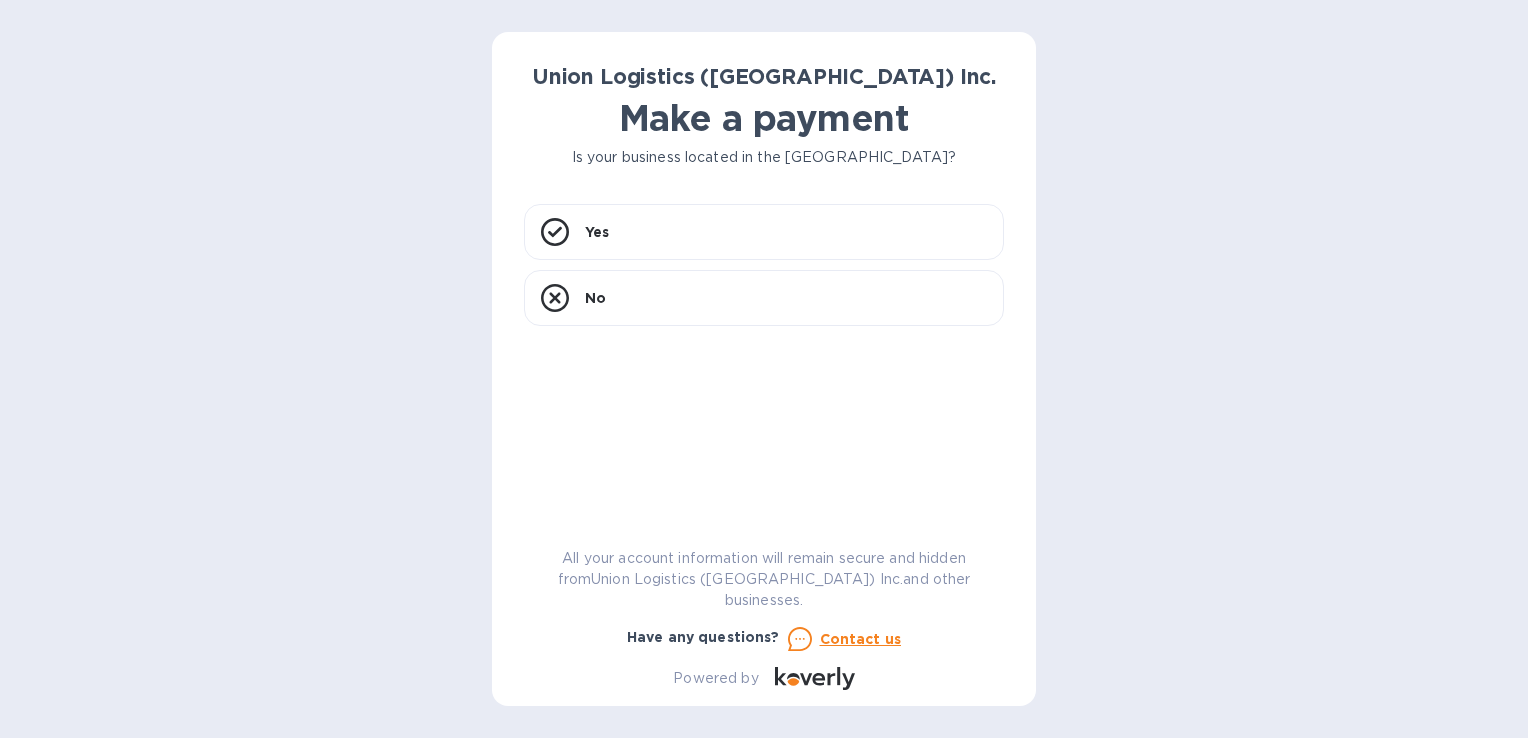 scroll, scrollTop: 0, scrollLeft: 0, axis: both 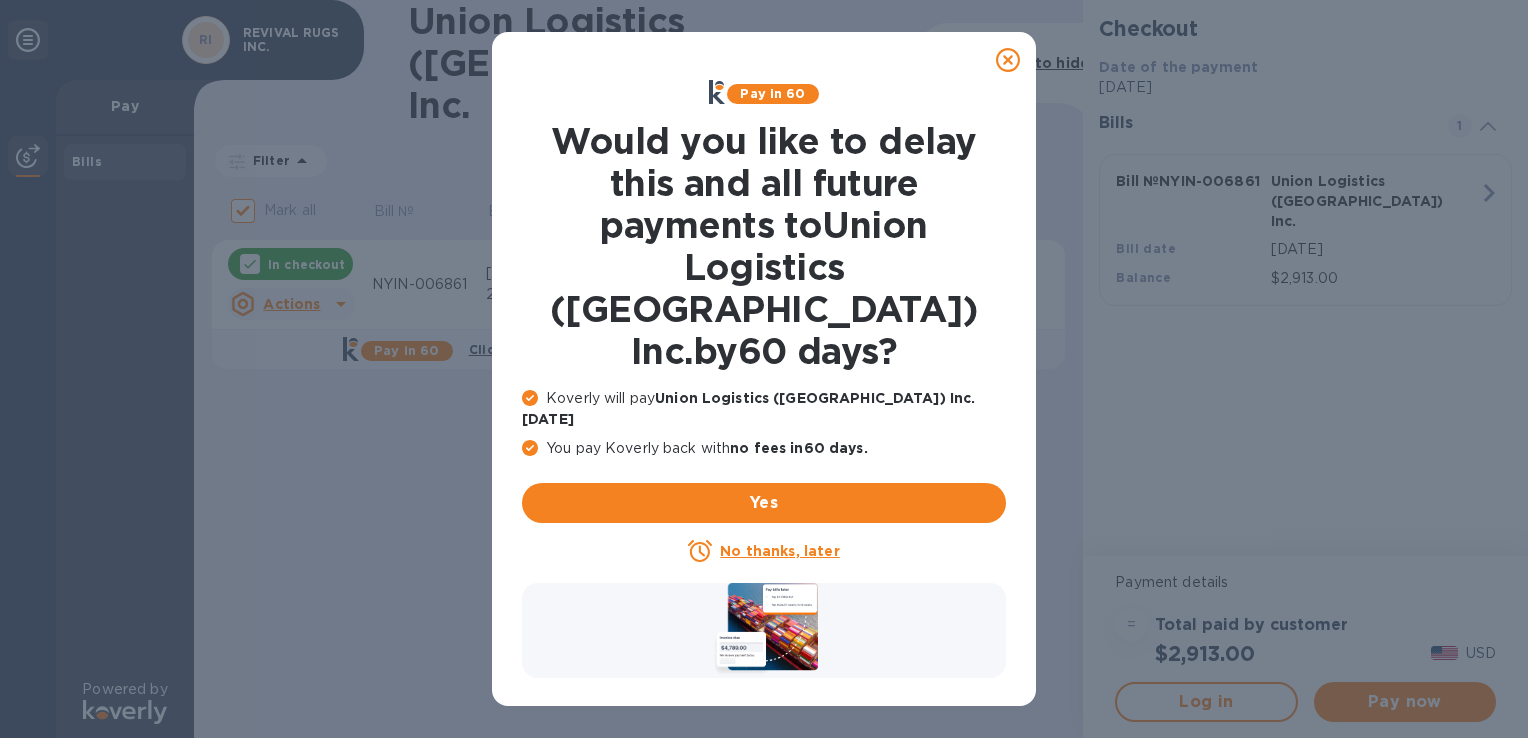 click on "No thanks, later" at bounding box center [779, 551] 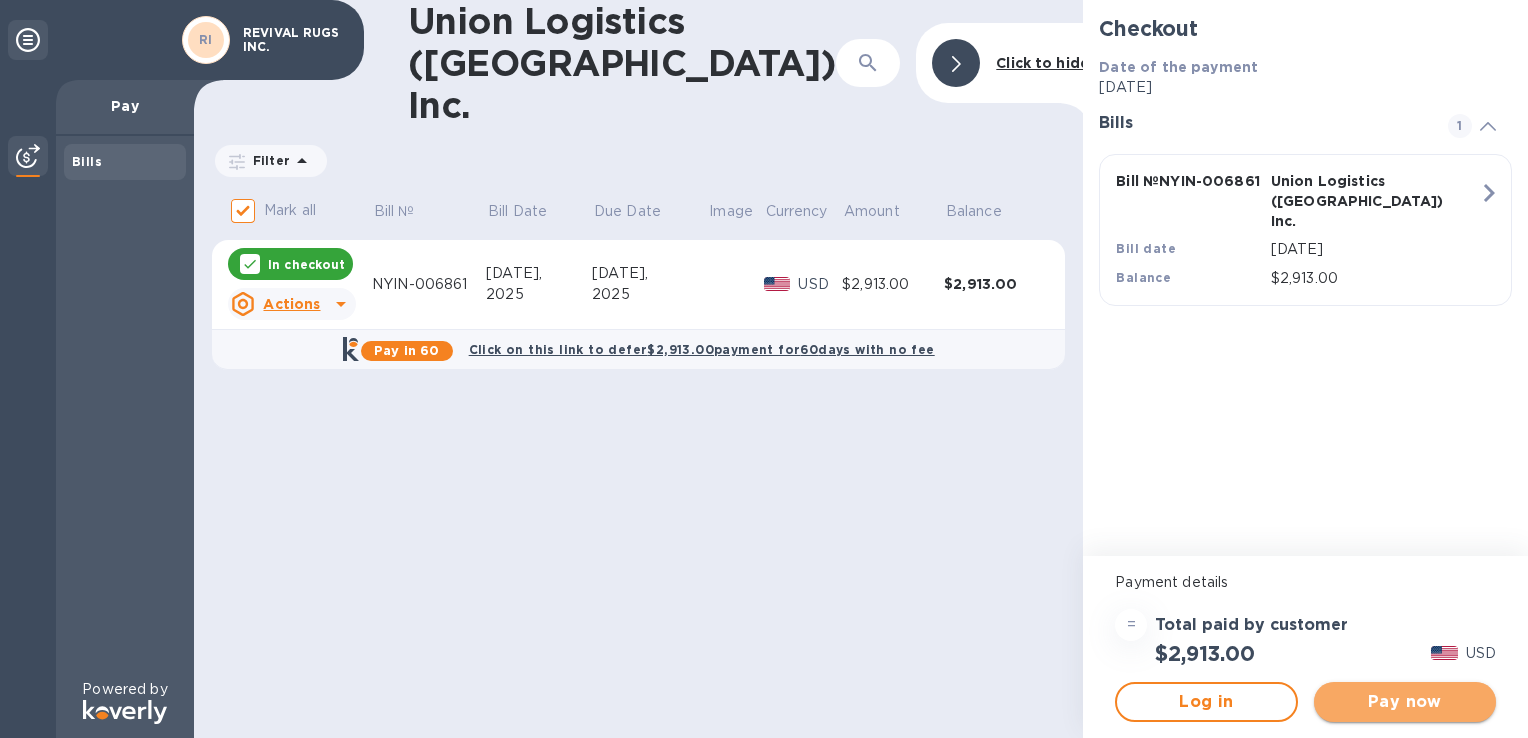 click on "Pay now" at bounding box center [1405, 702] 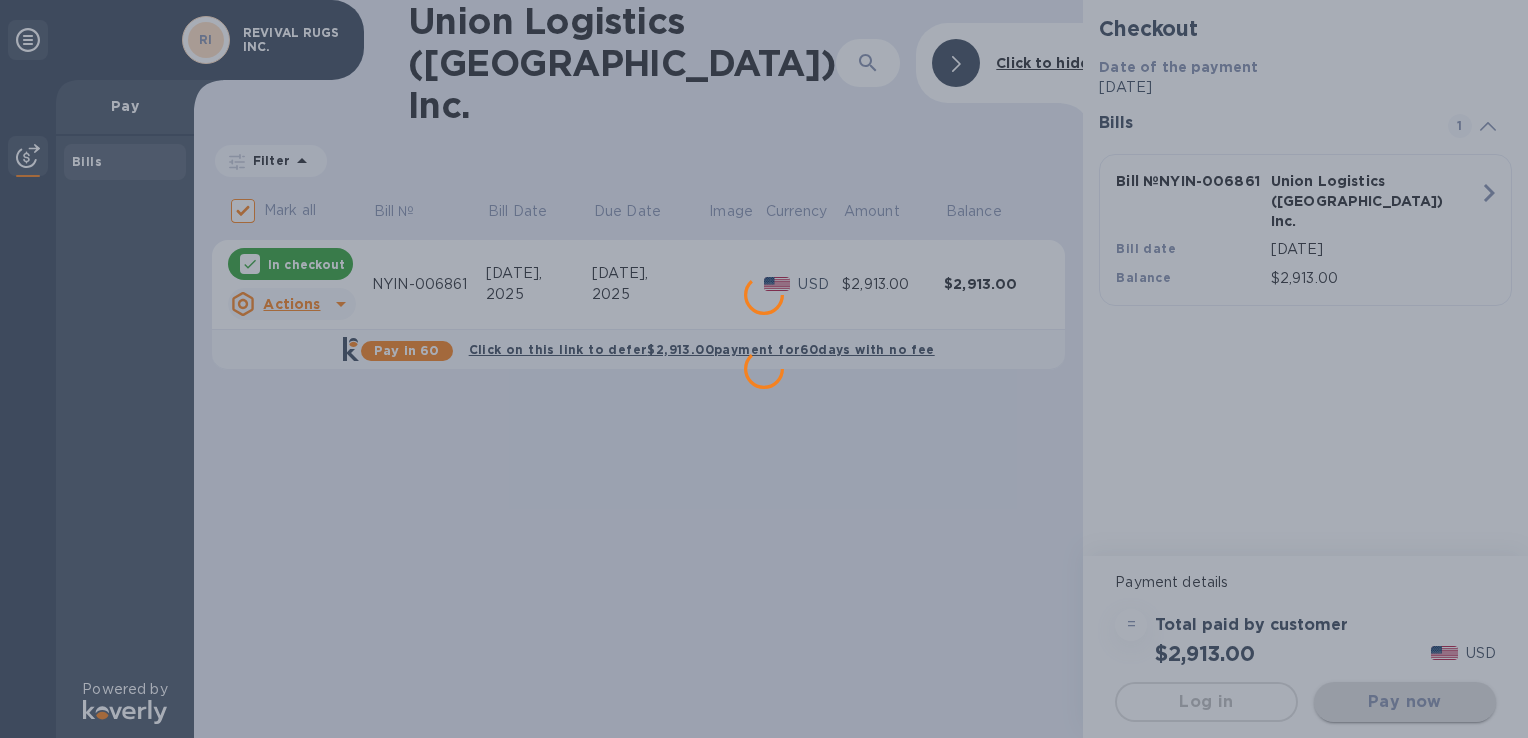 scroll, scrollTop: 0, scrollLeft: 0, axis: both 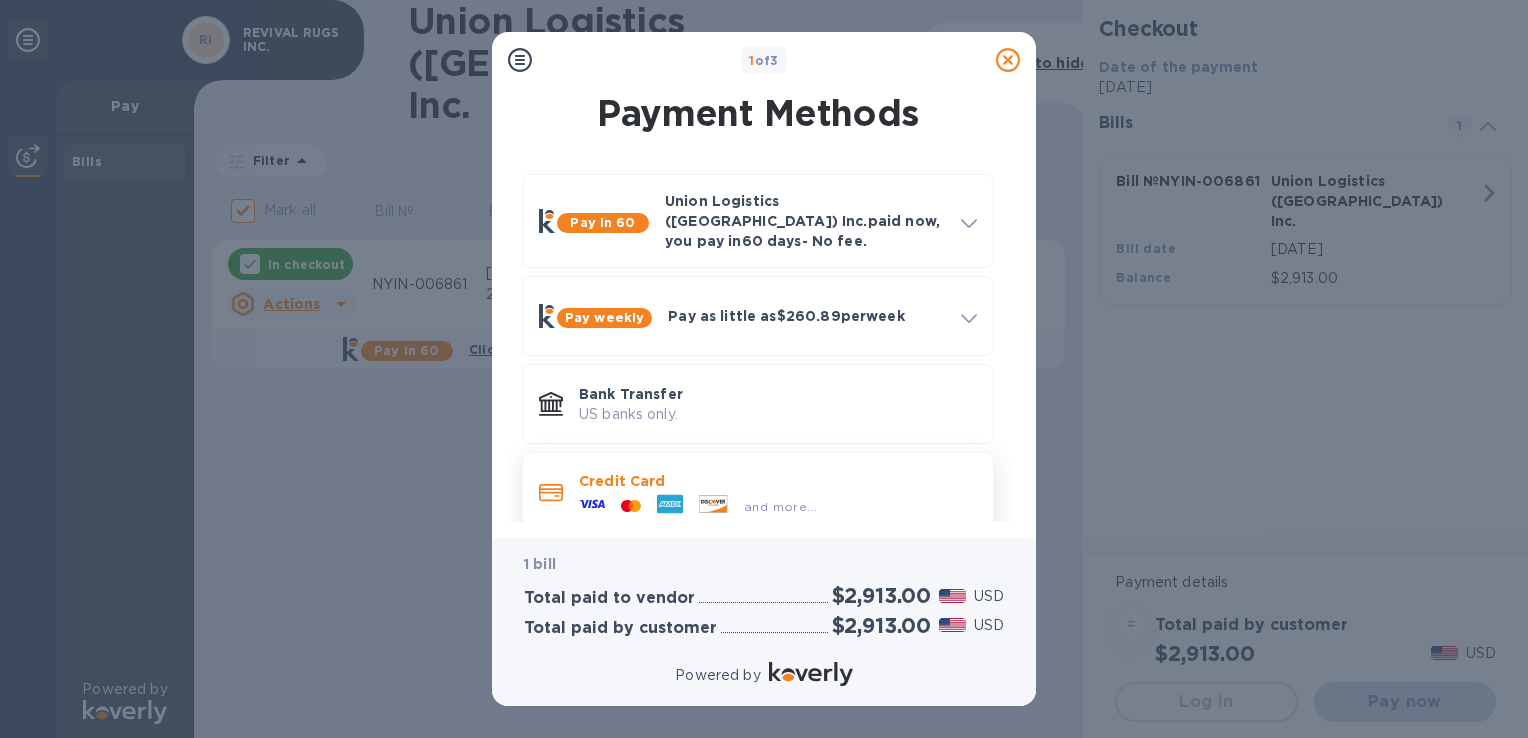 click on "Credit Card" at bounding box center (778, 481) 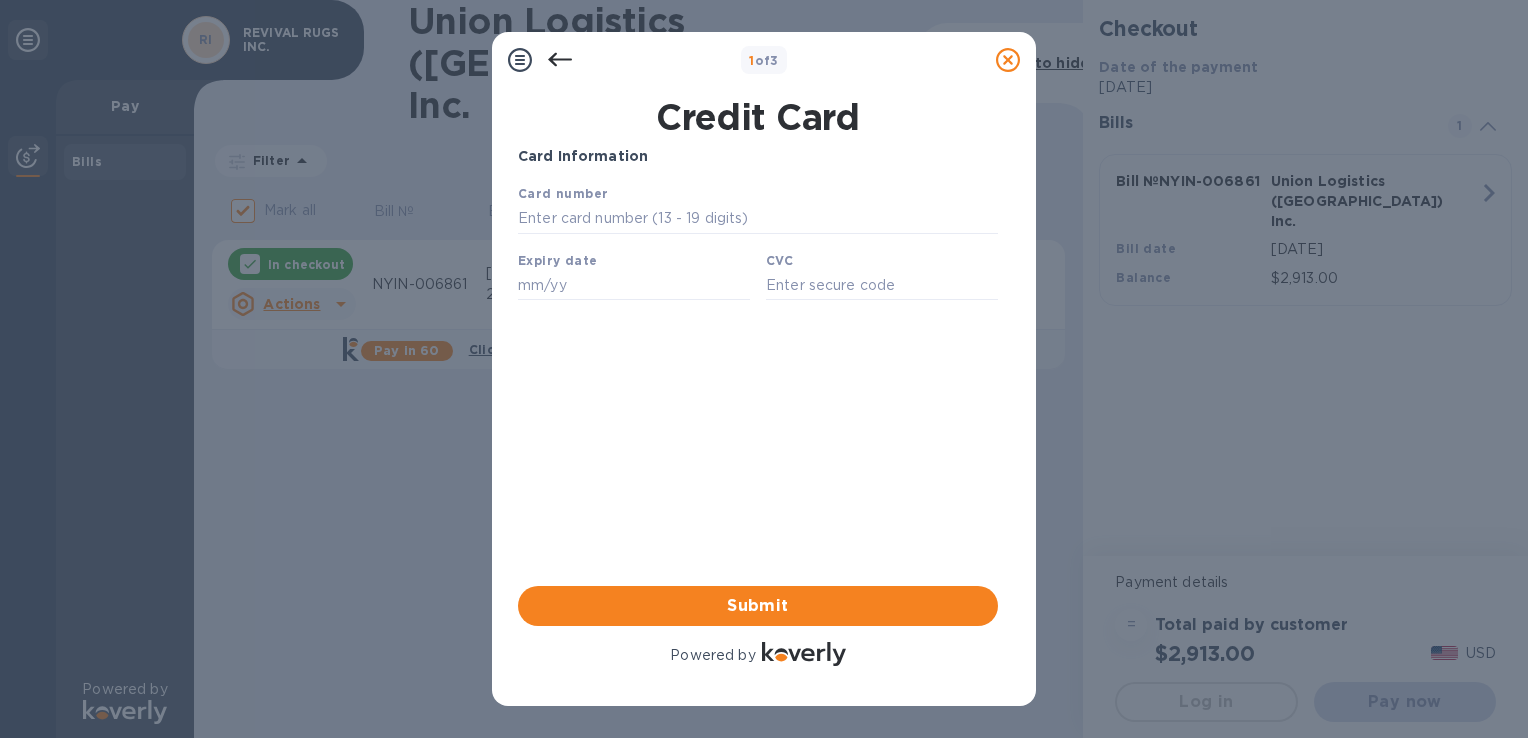 scroll, scrollTop: 0, scrollLeft: 0, axis: both 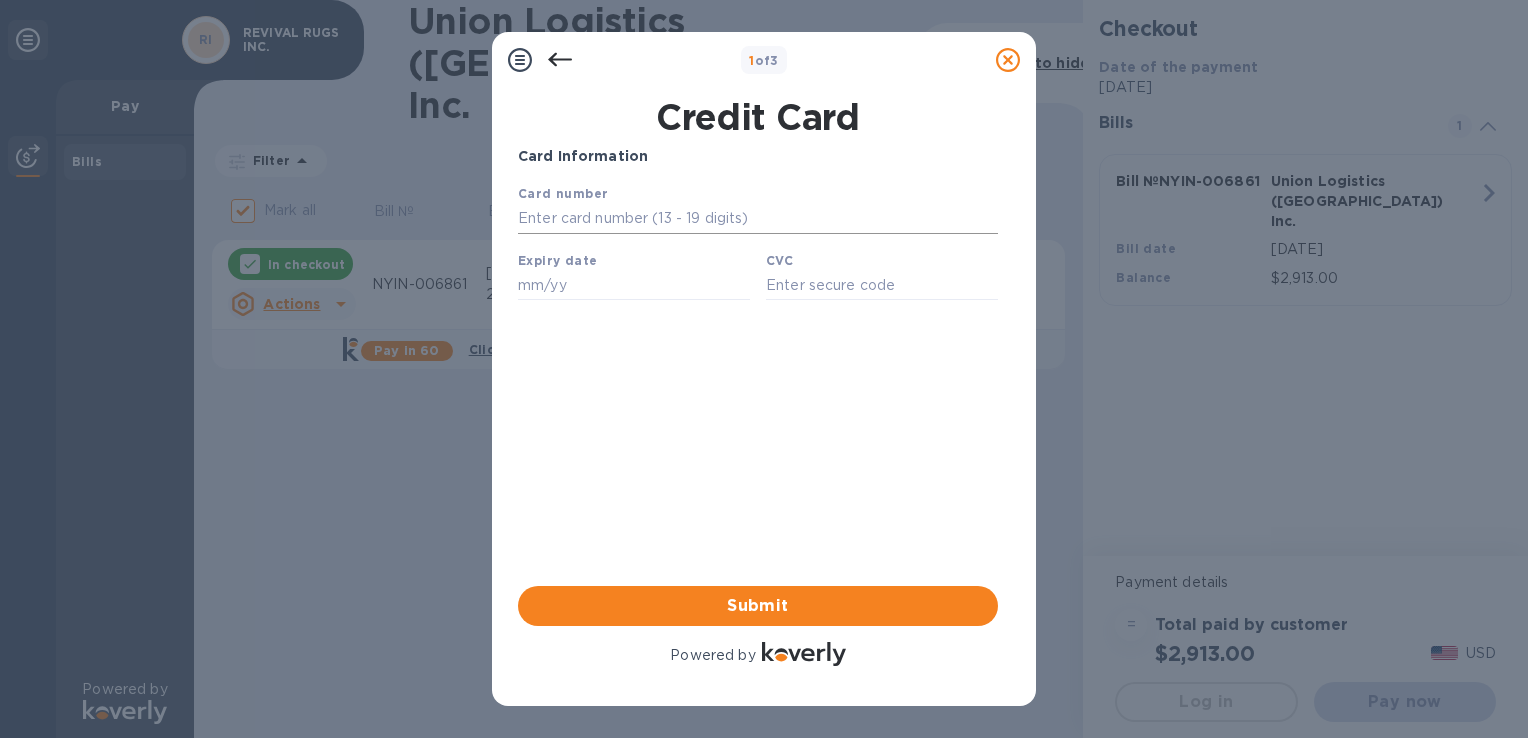 click at bounding box center [758, 219] 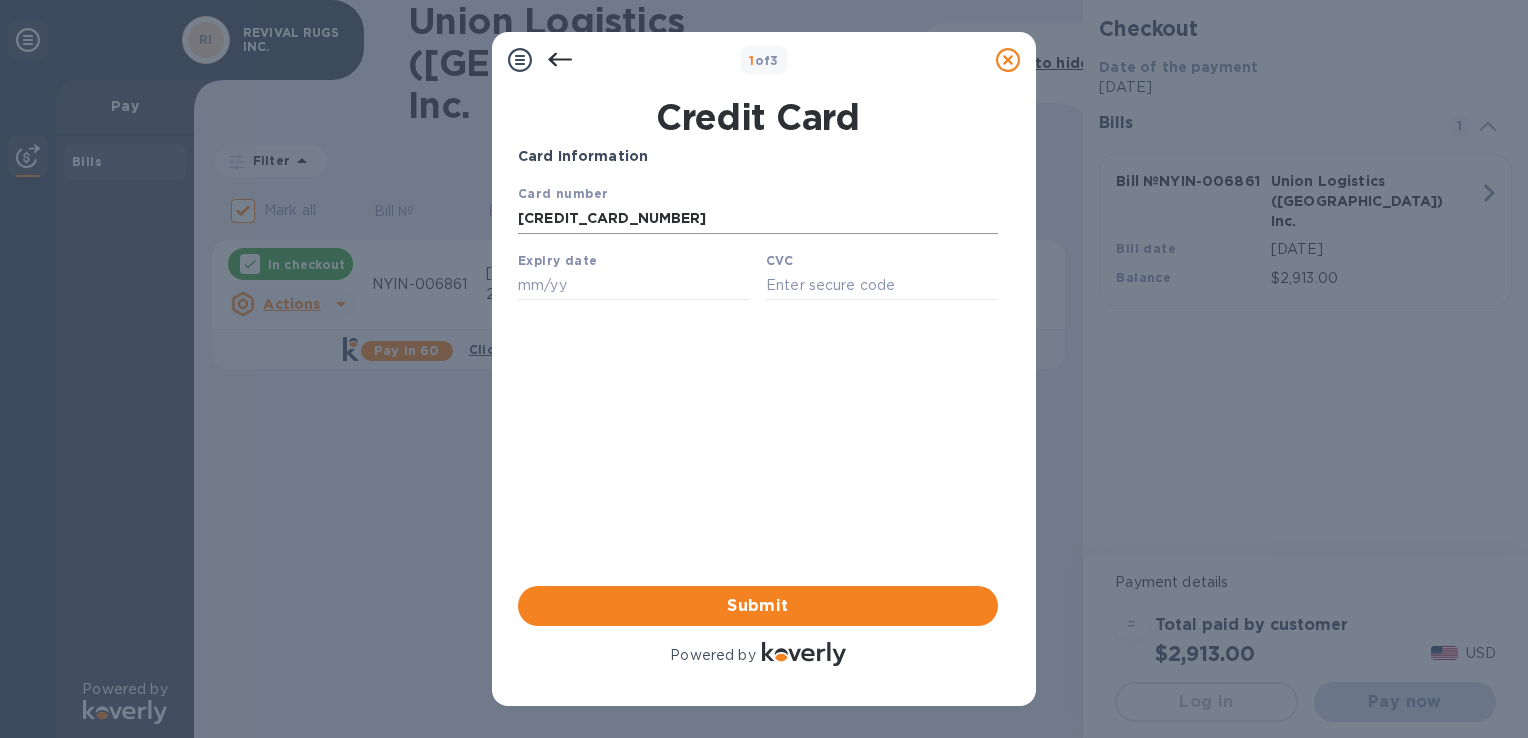 click on "[CREDIT_CARD_NUMBER]" at bounding box center (758, 219) 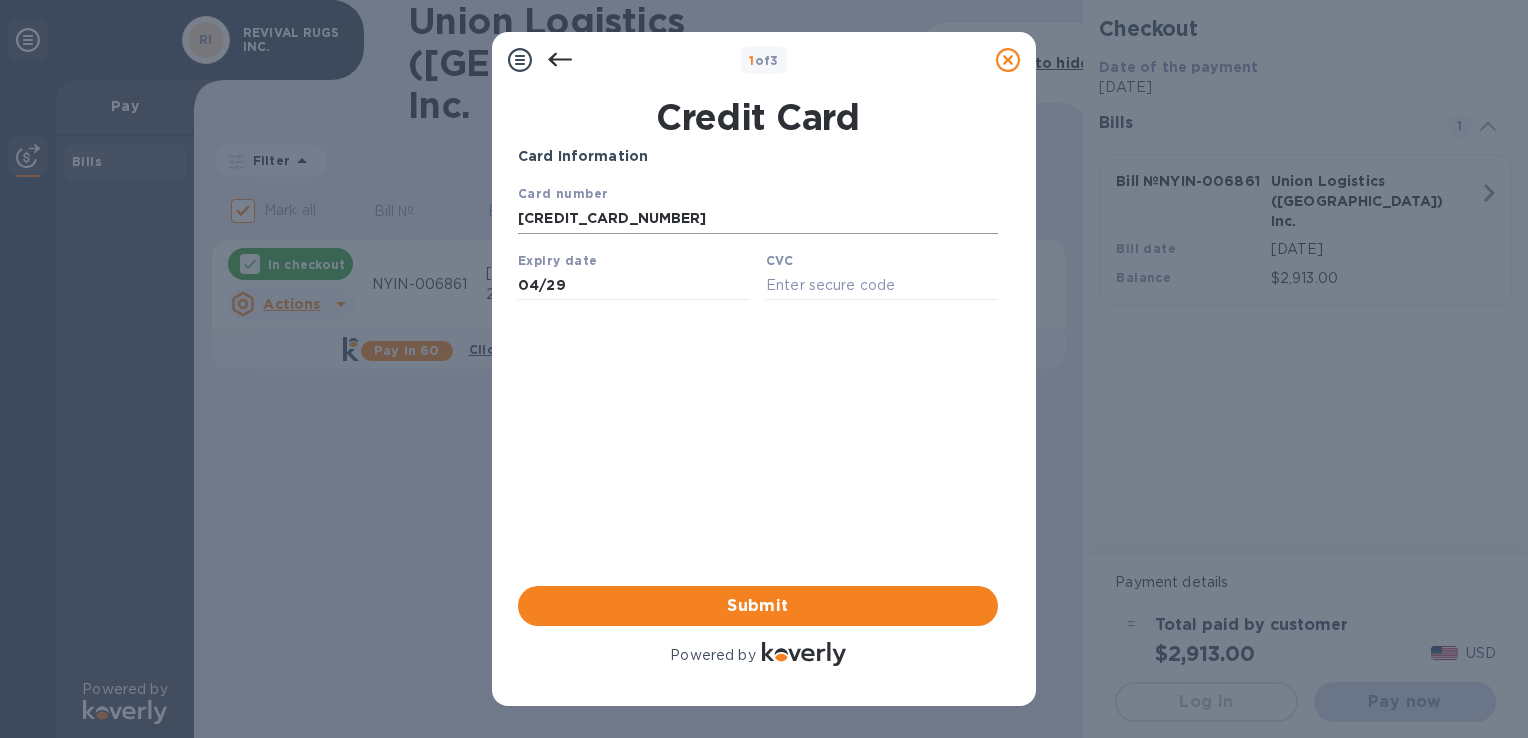 type on "04/29" 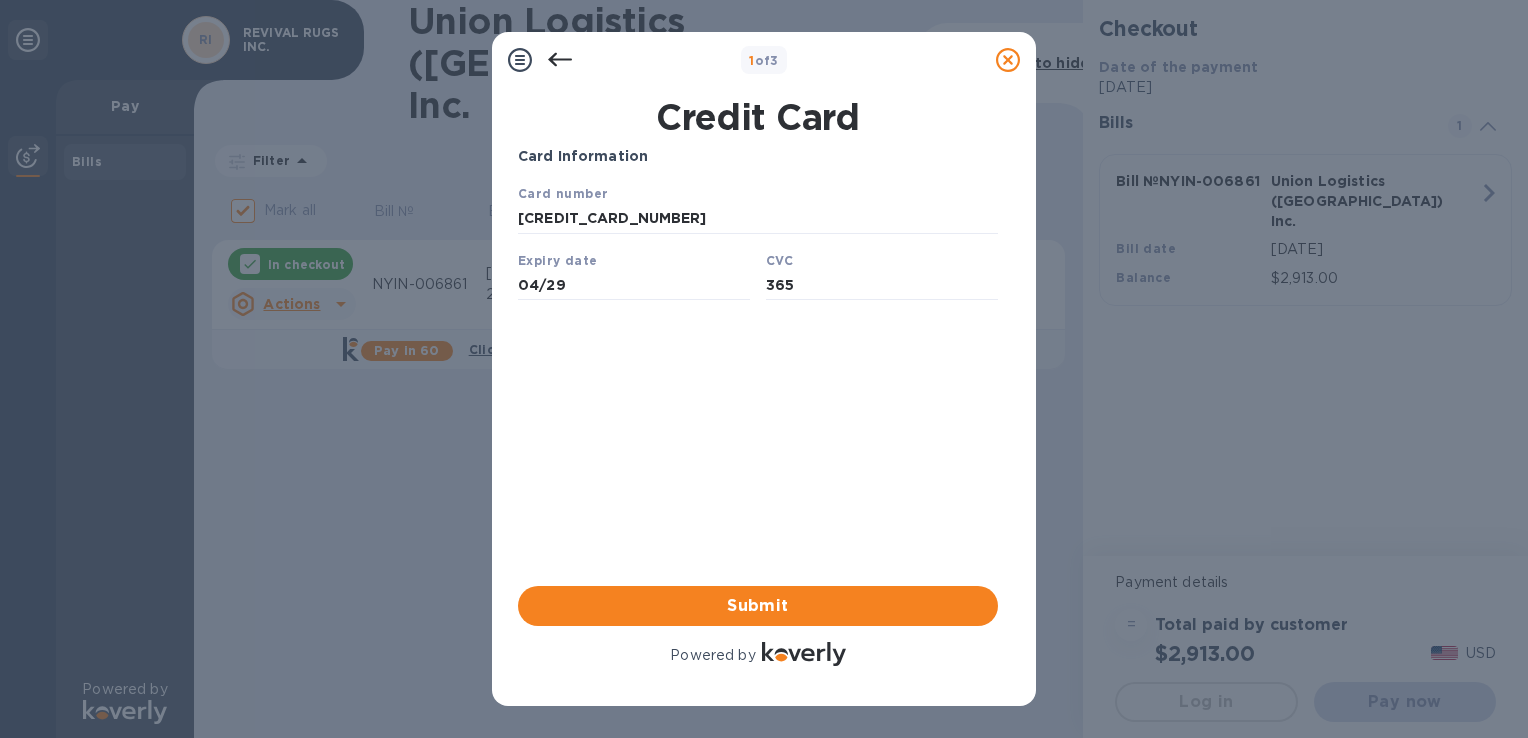 type on "365" 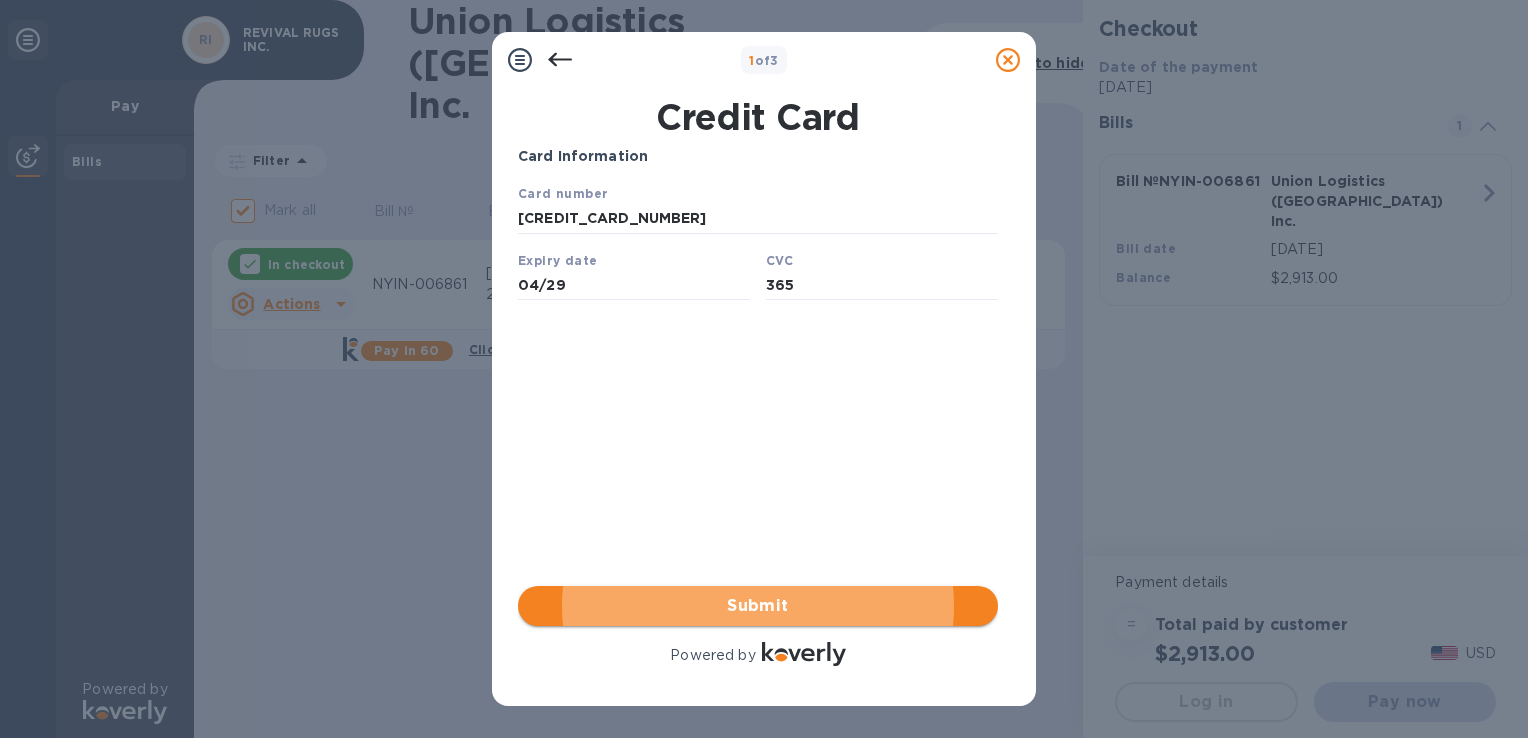 click on "Submit" at bounding box center (758, 606) 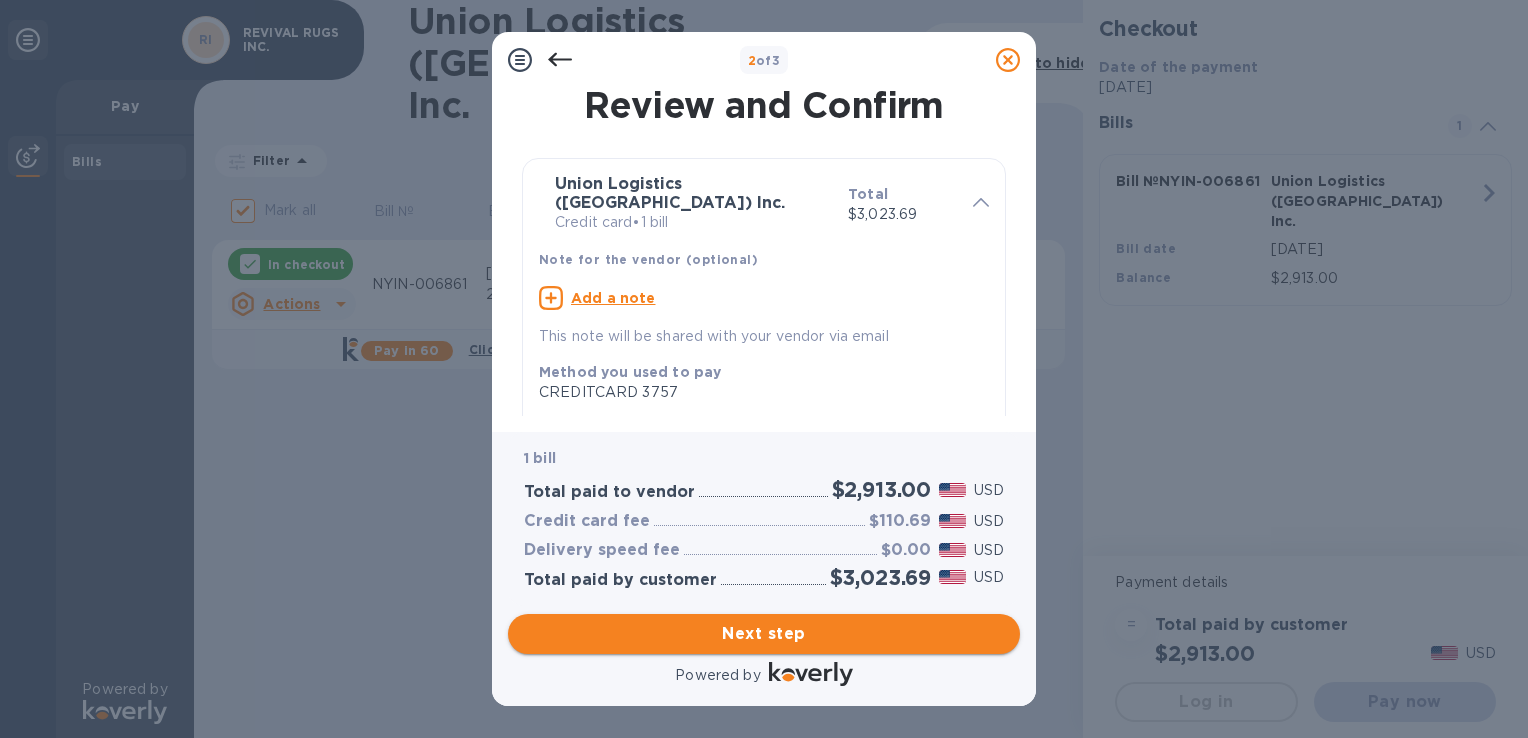 click on "Next step" at bounding box center (764, 634) 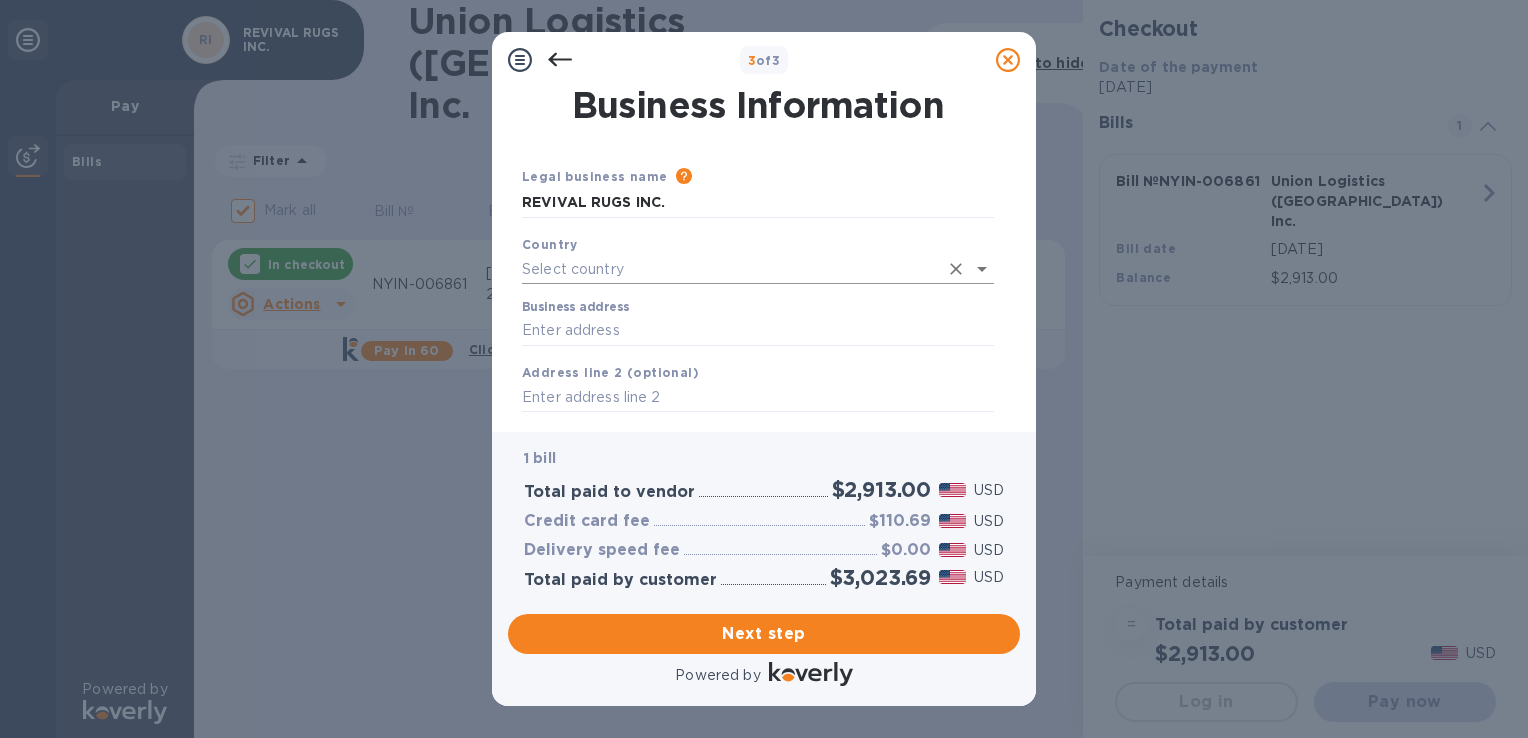 click at bounding box center (730, 269) 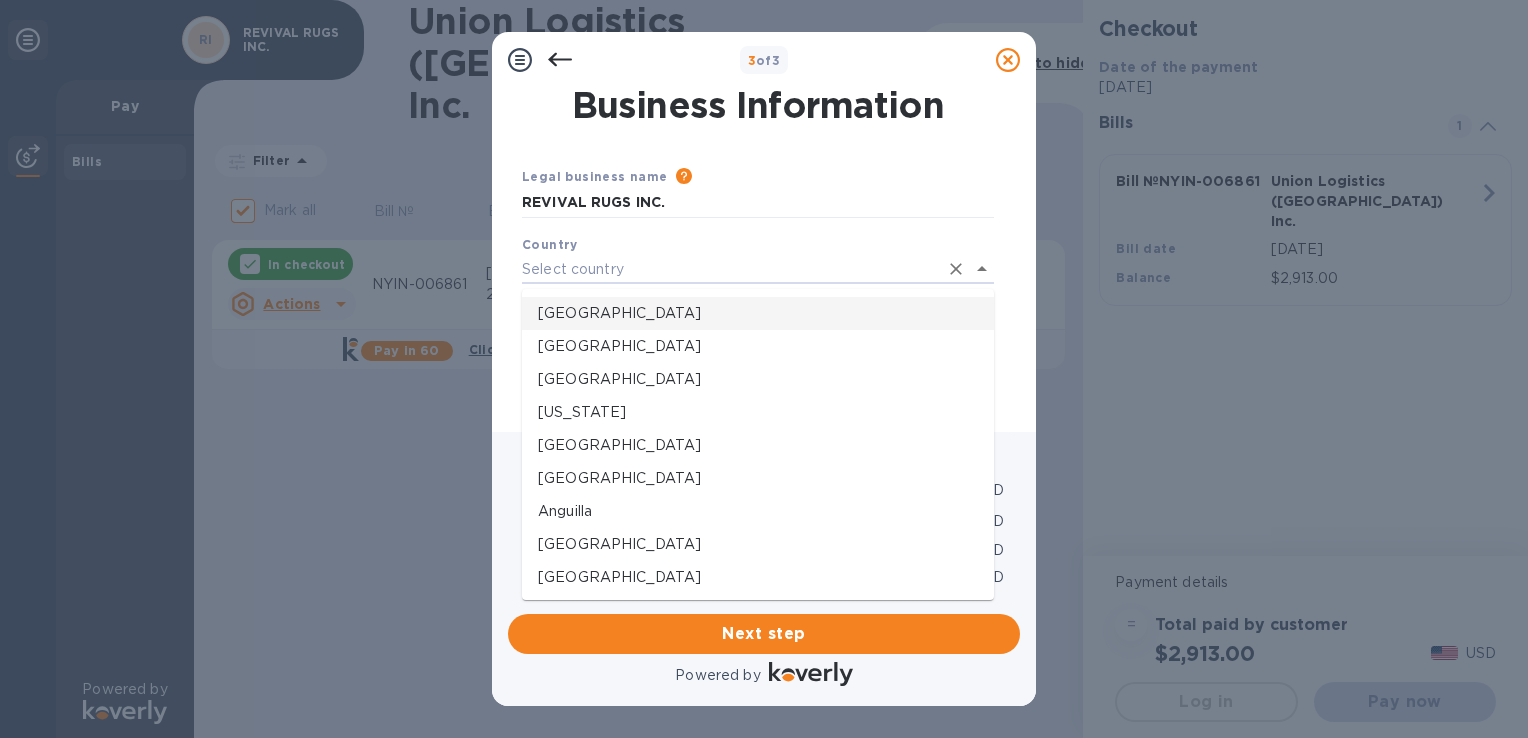 click on "[GEOGRAPHIC_DATA]" at bounding box center (758, 313) 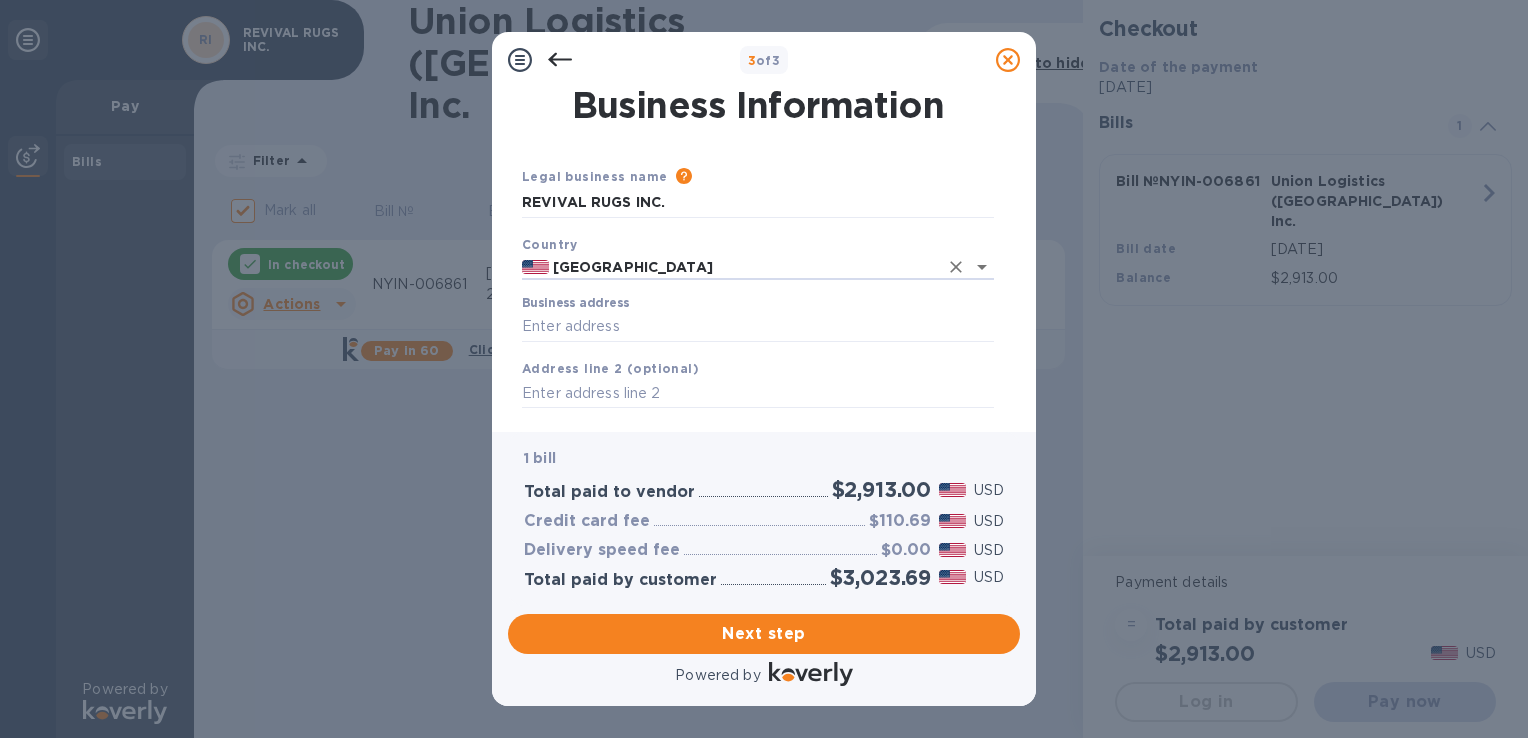 click on "Business address" at bounding box center (758, 327) 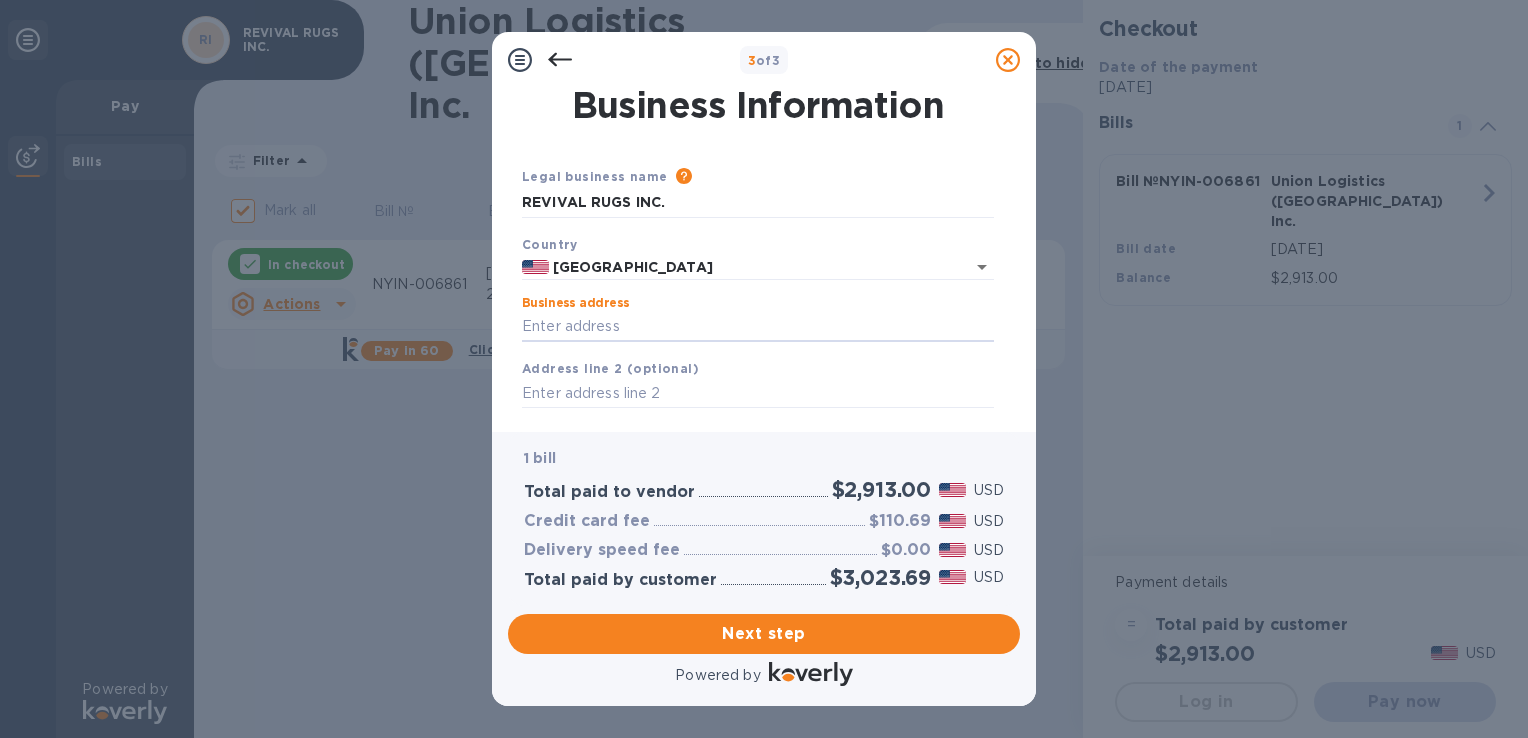 paste on "[STREET_ADDRESS]" 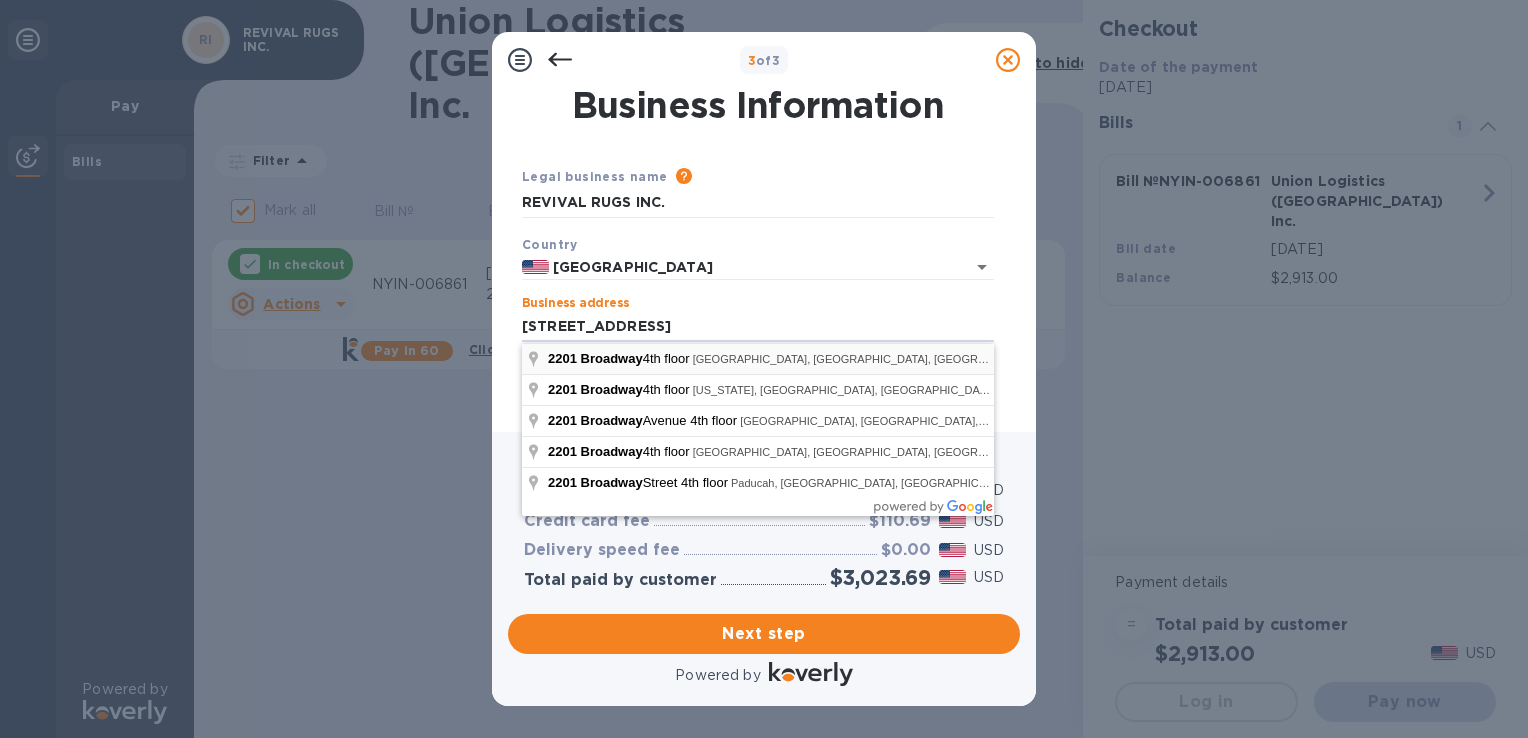 type on "[STREET_ADDRESS]" 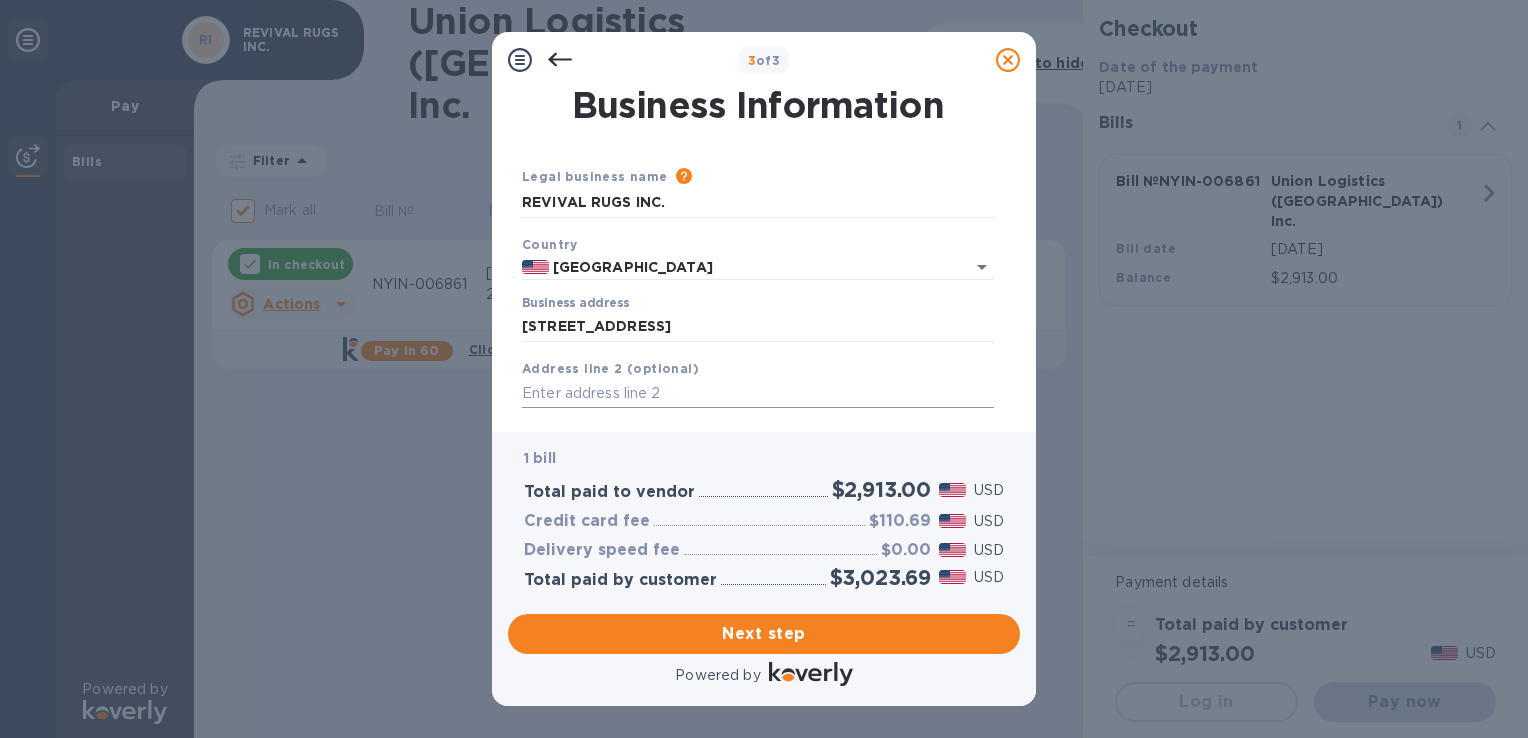 click at bounding box center (758, 394) 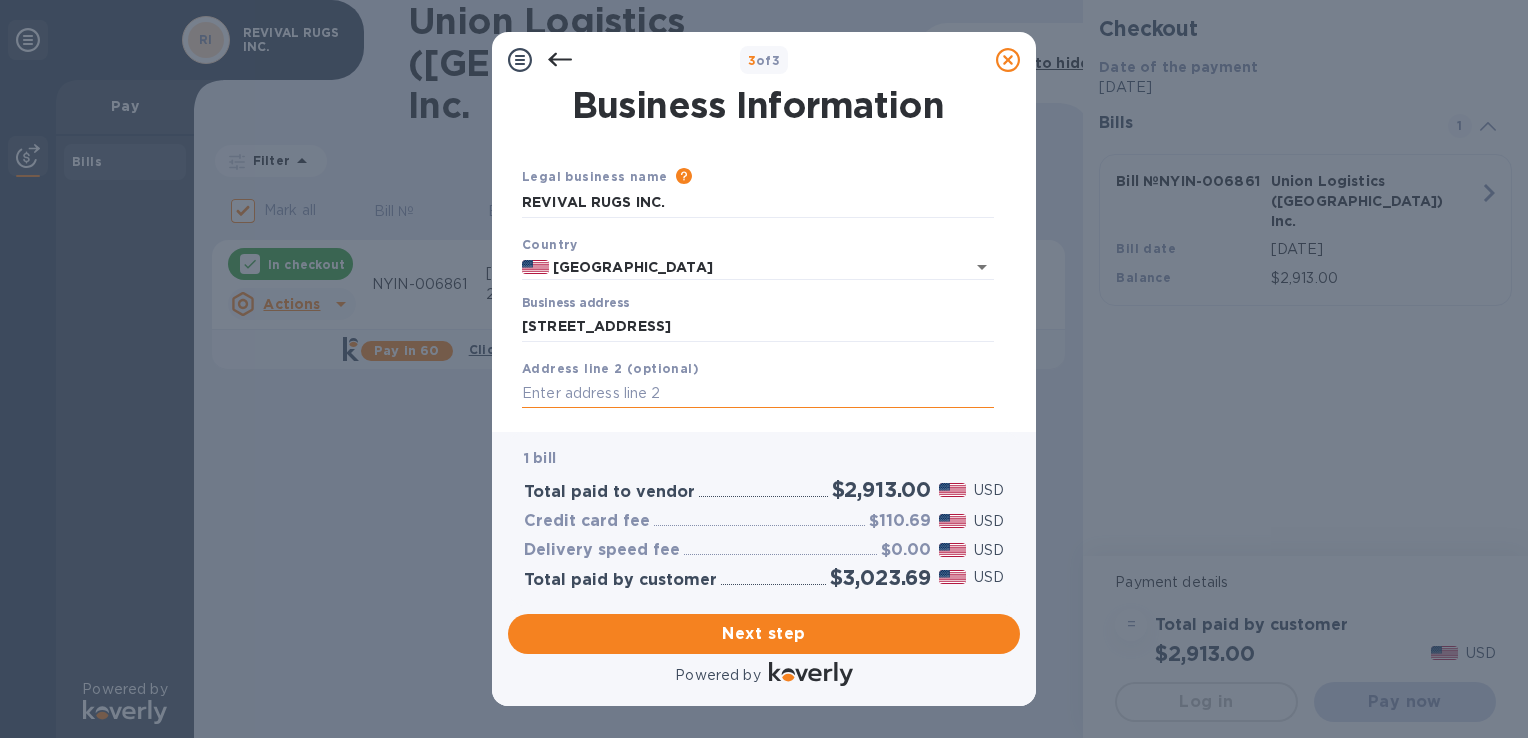 type on "[STREET_ADDRESS]" 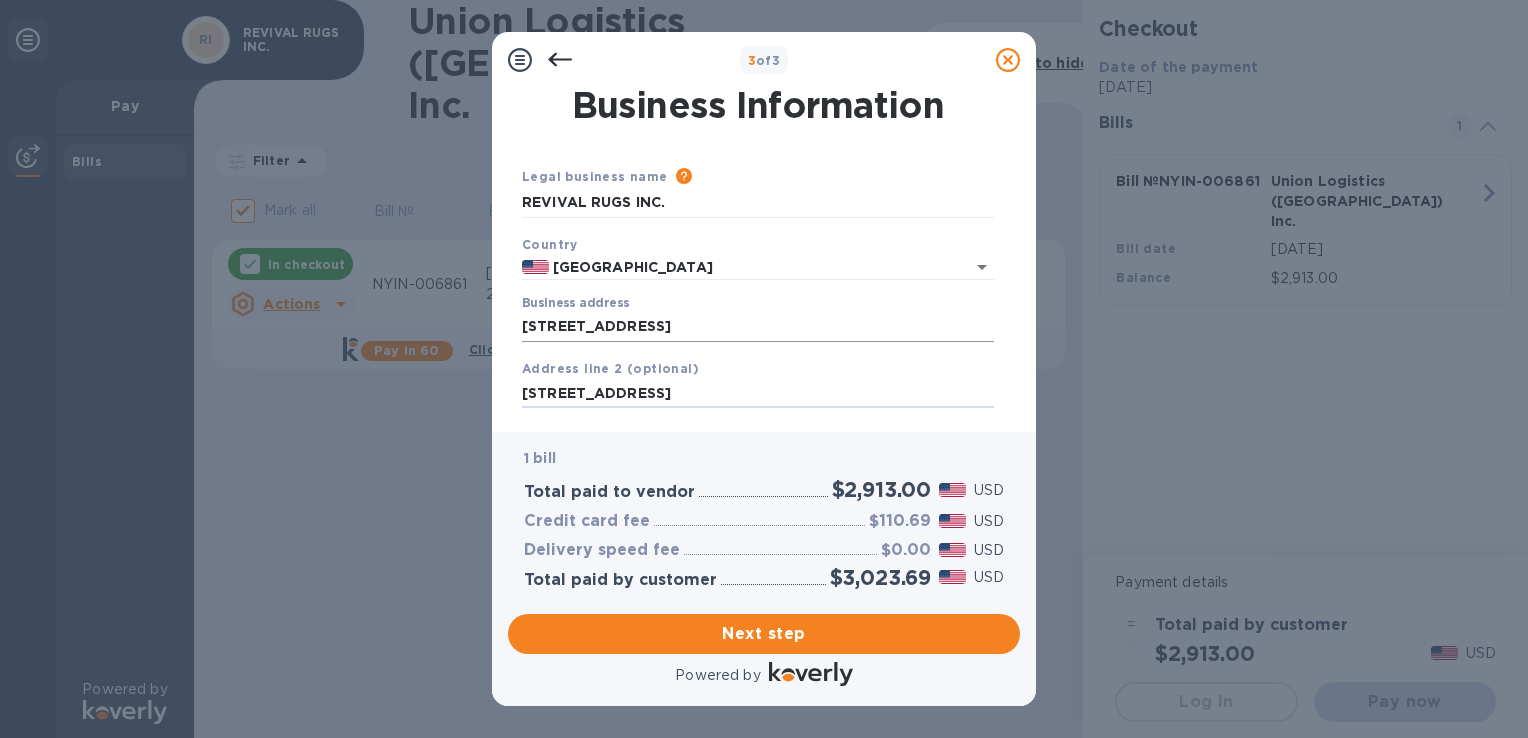 click on "[STREET_ADDRESS]" at bounding box center [758, 327] 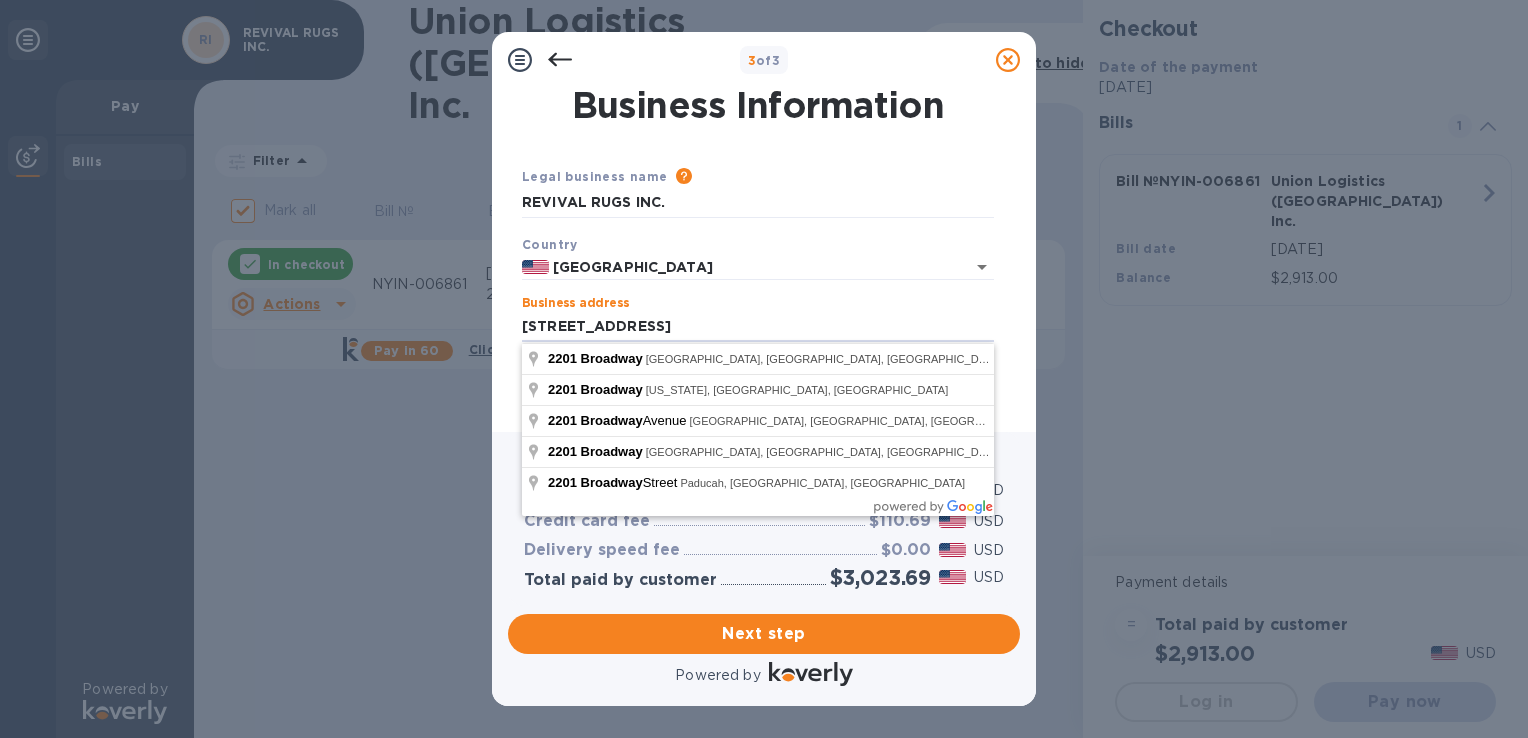 drag, startPoint x: 661, startPoint y: 325, endPoint x: 467, endPoint y: 329, distance: 194.04123 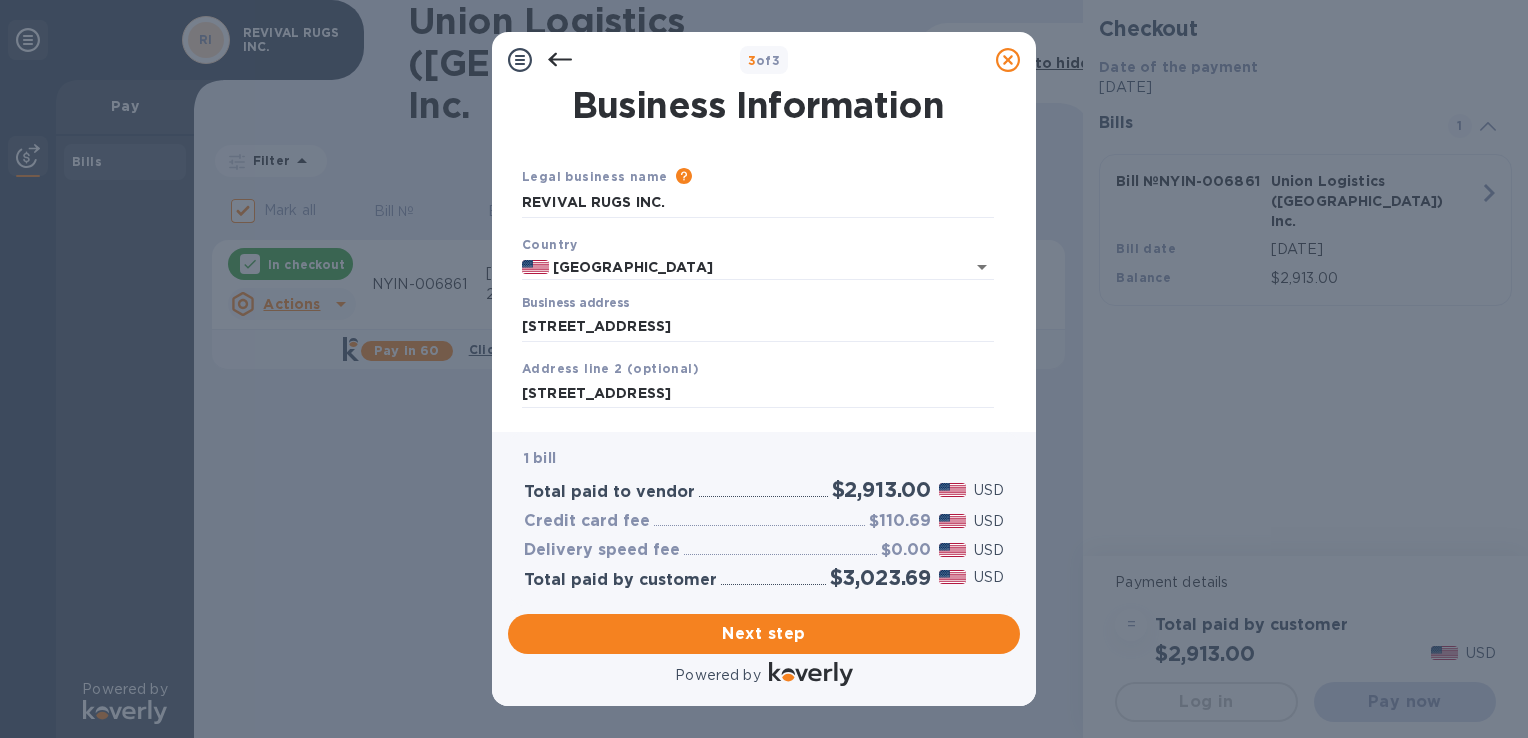 type on "[STREET_ADDRESS]" 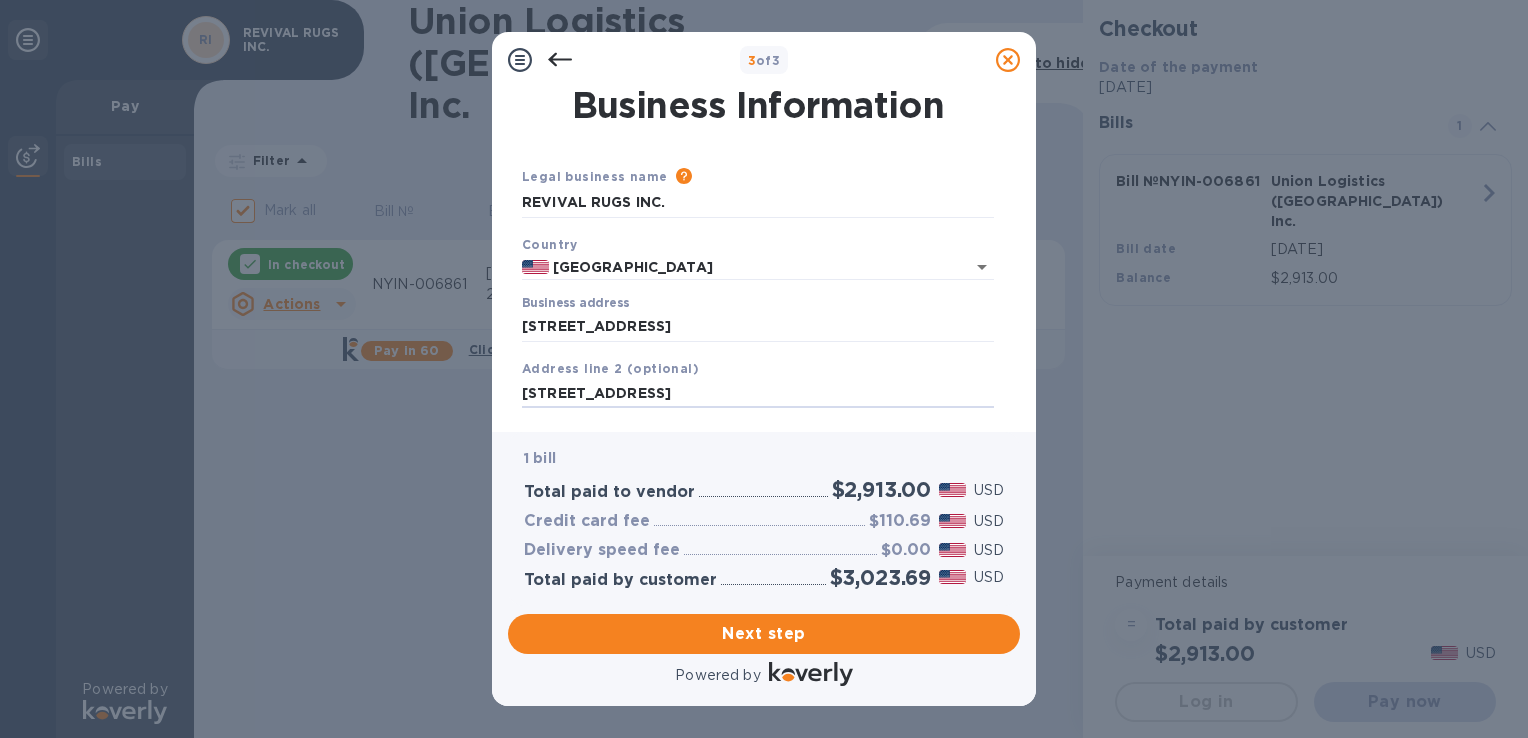 drag, startPoint x: 743, startPoint y: 398, endPoint x: 487, endPoint y: 390, distance: 256.12497 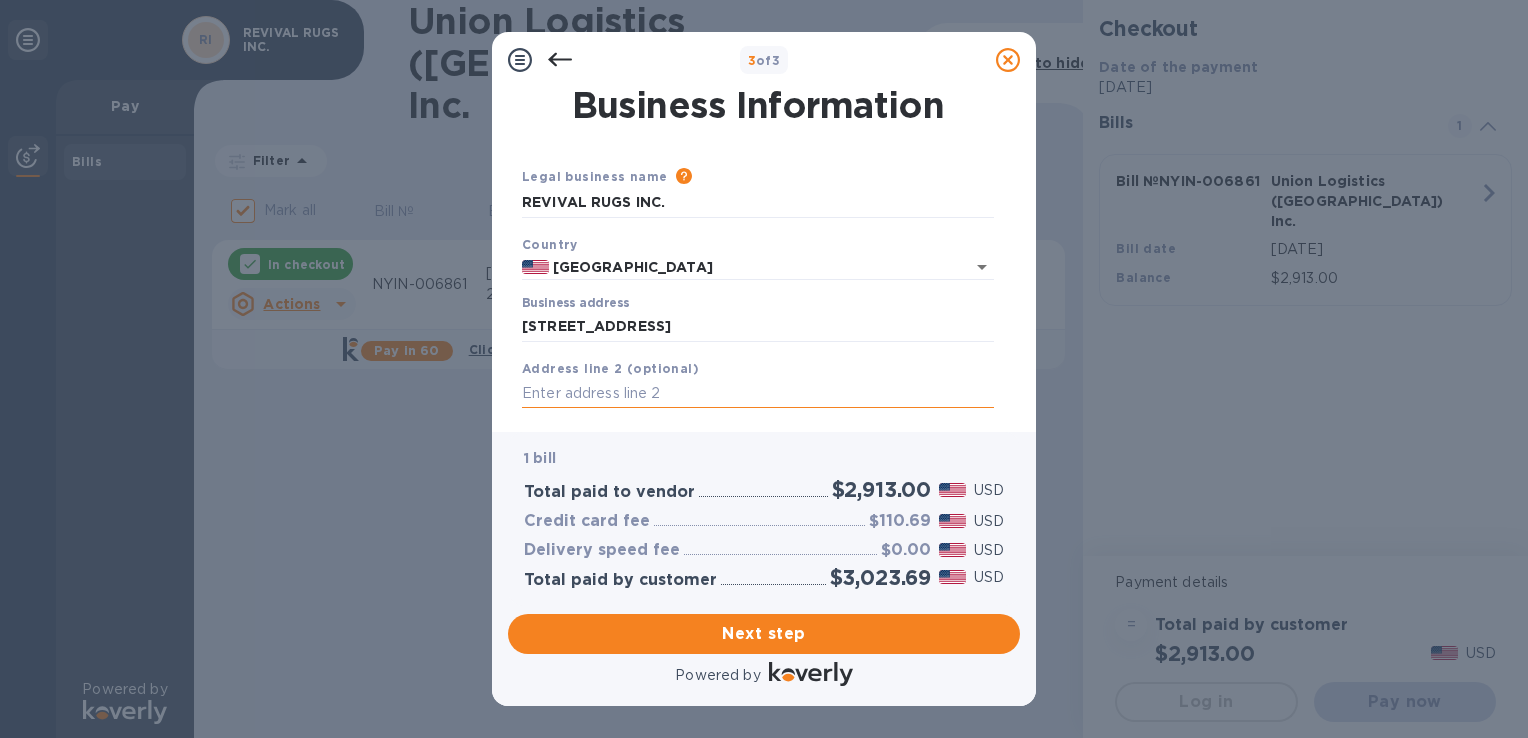 click at bounding box center [758, 394] 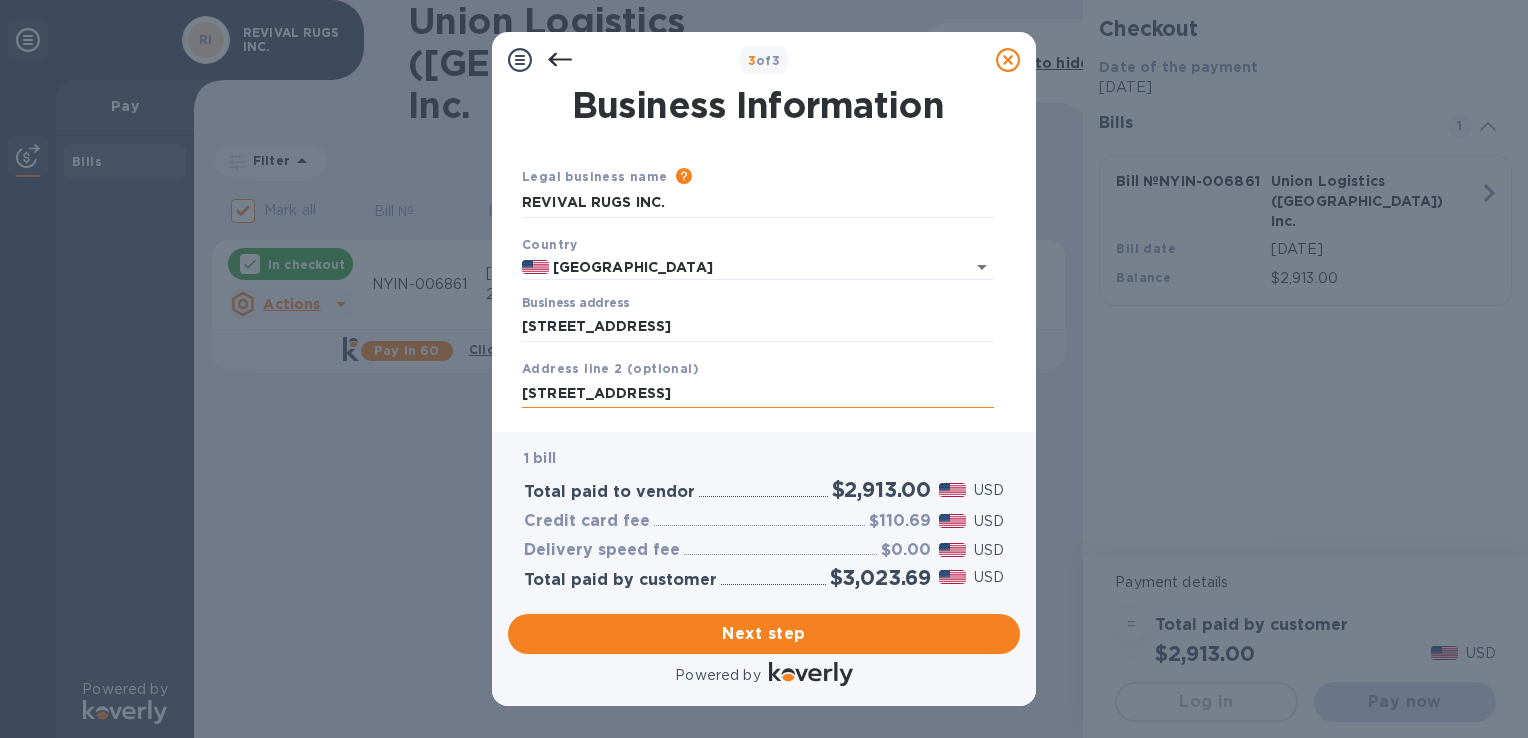 click on "[STREET_ADDRESS]" at bounding box center (758, 394) 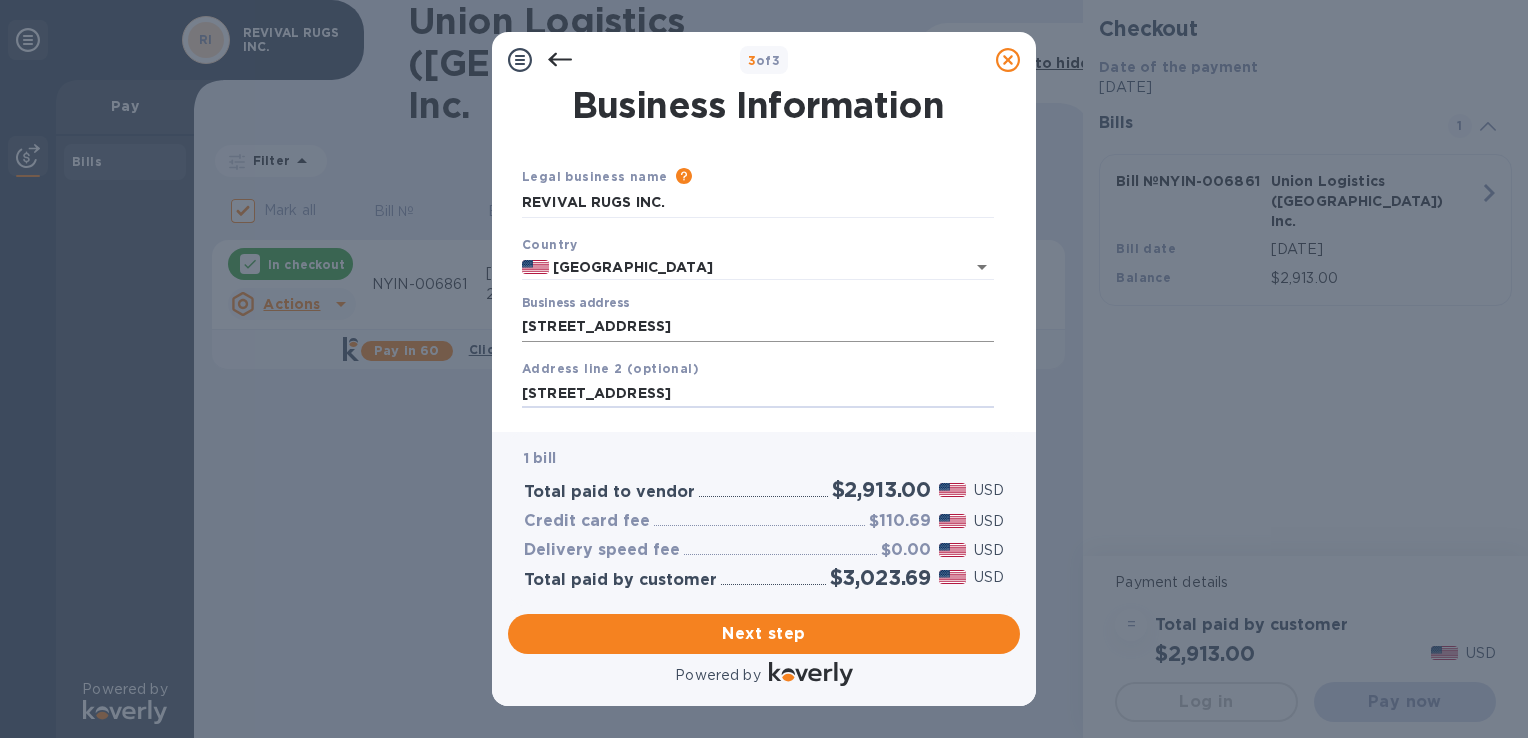 click on "[STREET_ADDRESS]" at bounding box center (758, 327) 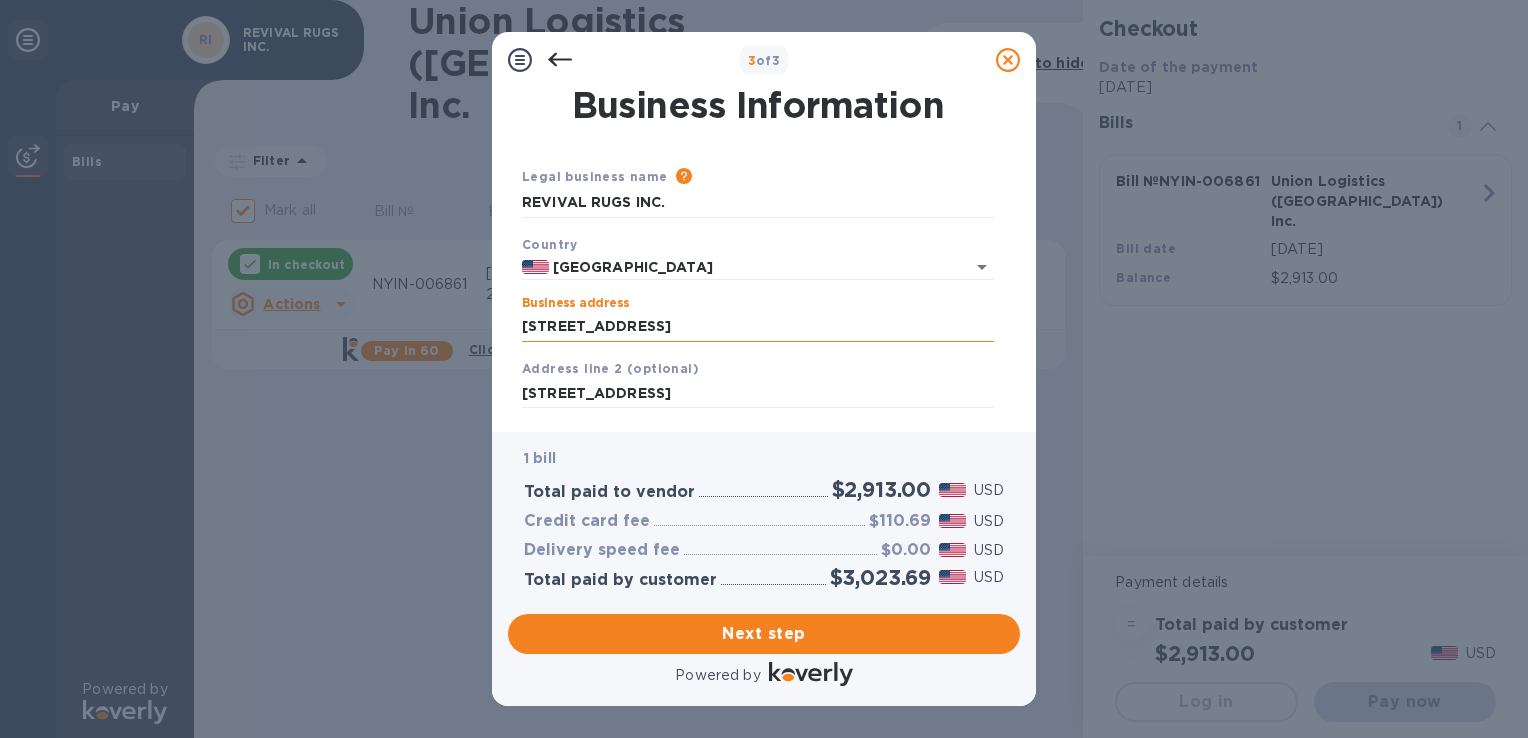 click on "[STREET_ADDRESS]" at bounding box center [758, 327] 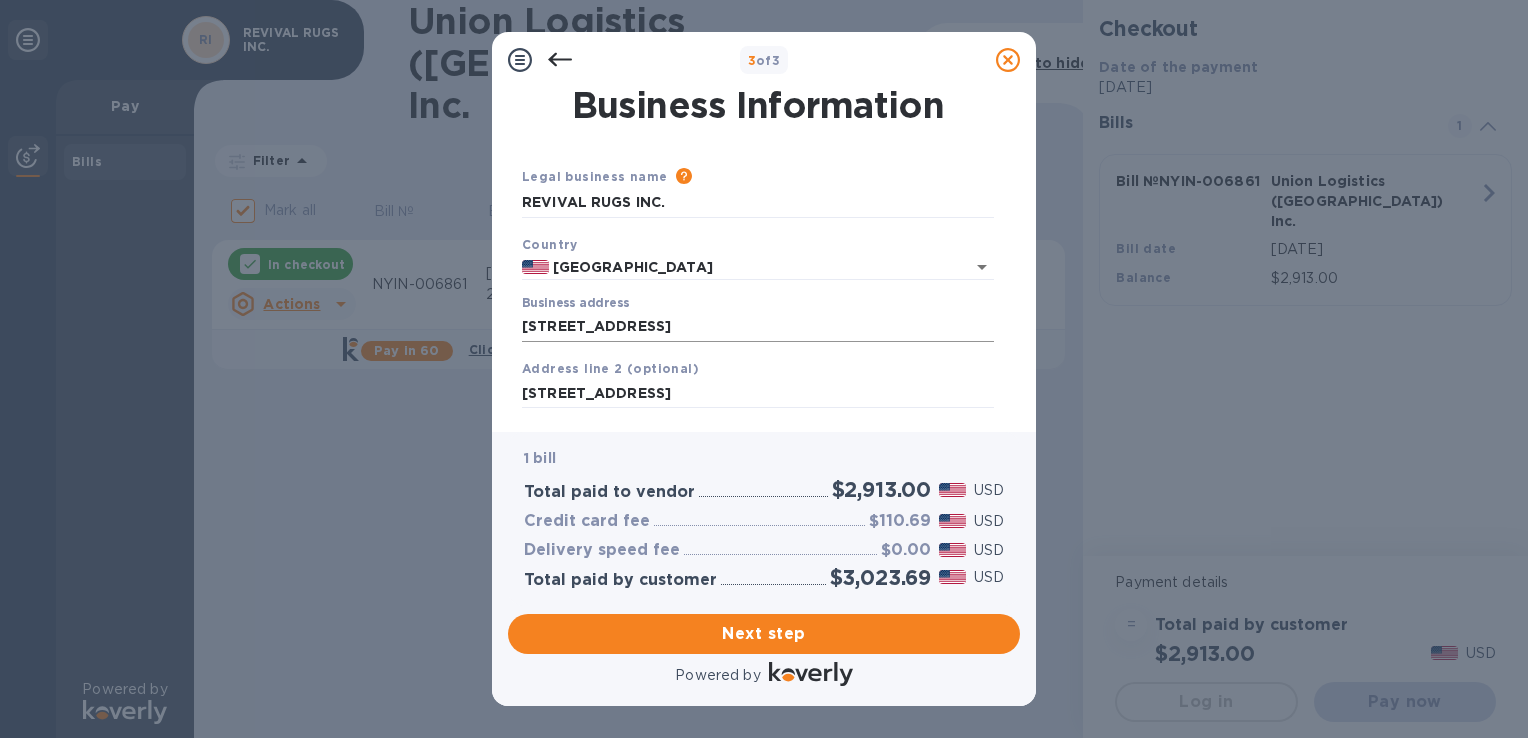 click on "[STREET_ADDRESS]" at bounding box center [758, 327] 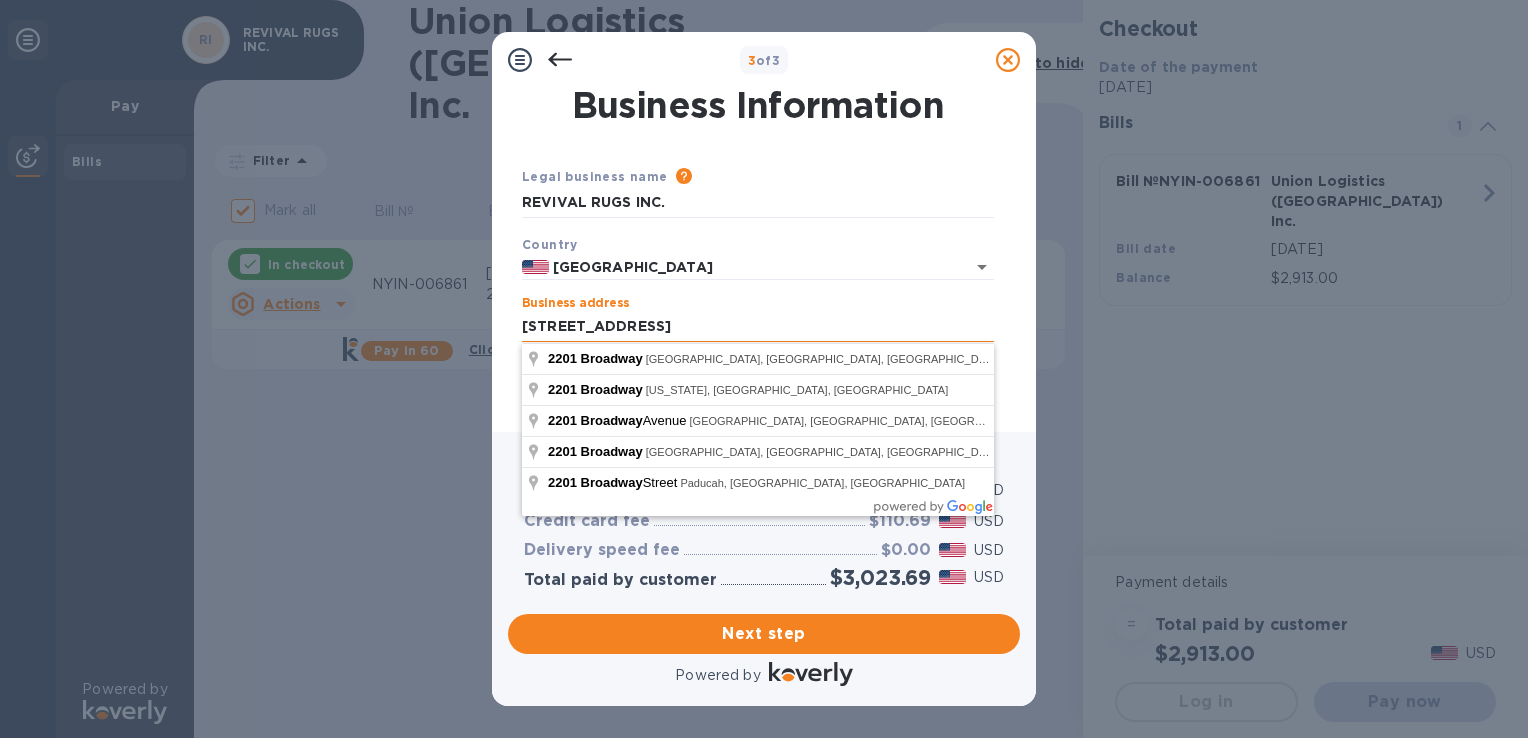 click on "[STREET_ADDRESS]" at bounding box center (758, 327) 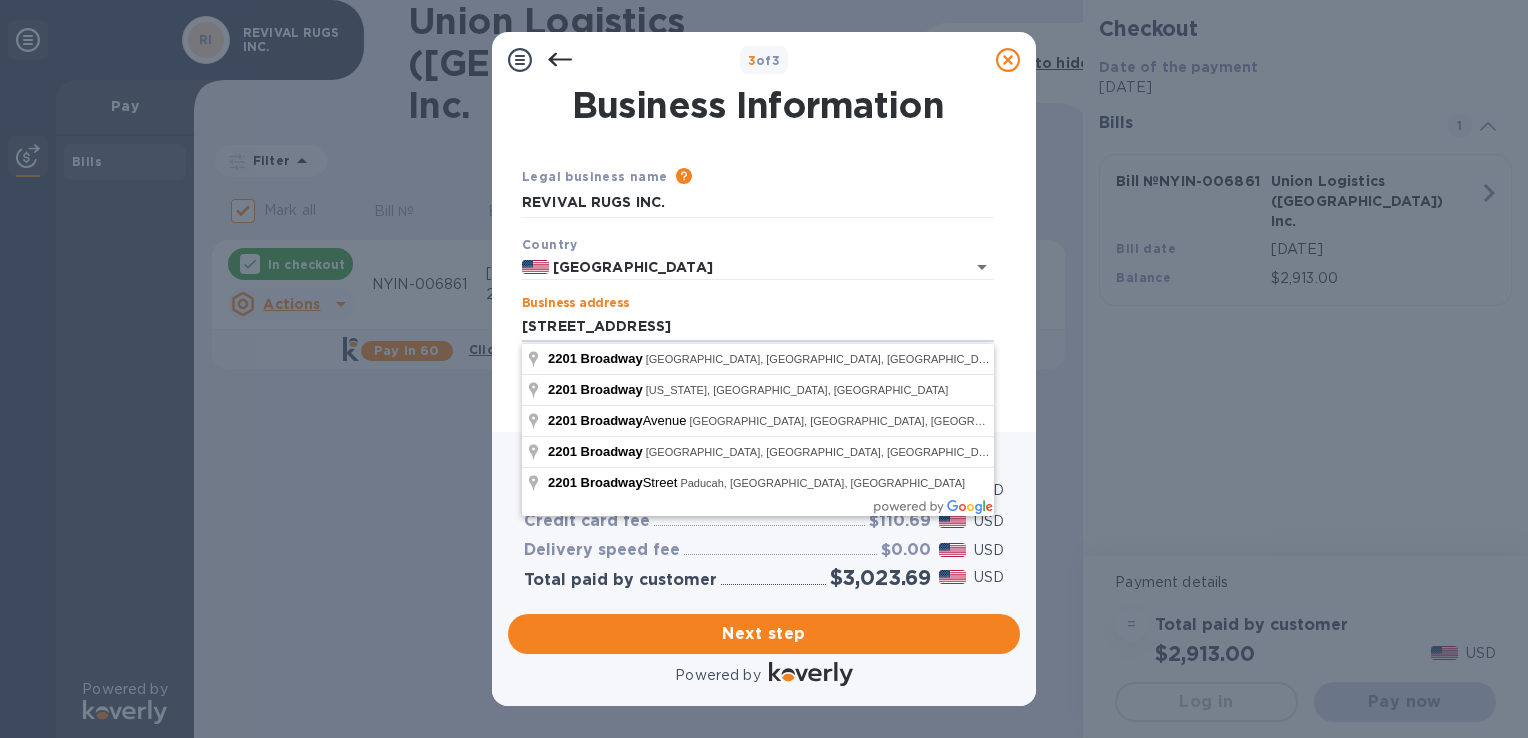 drag, startPoint x: 712, startPoint y: 327, endPoint x: 395, endPoint y: 322, distance: 317.03943 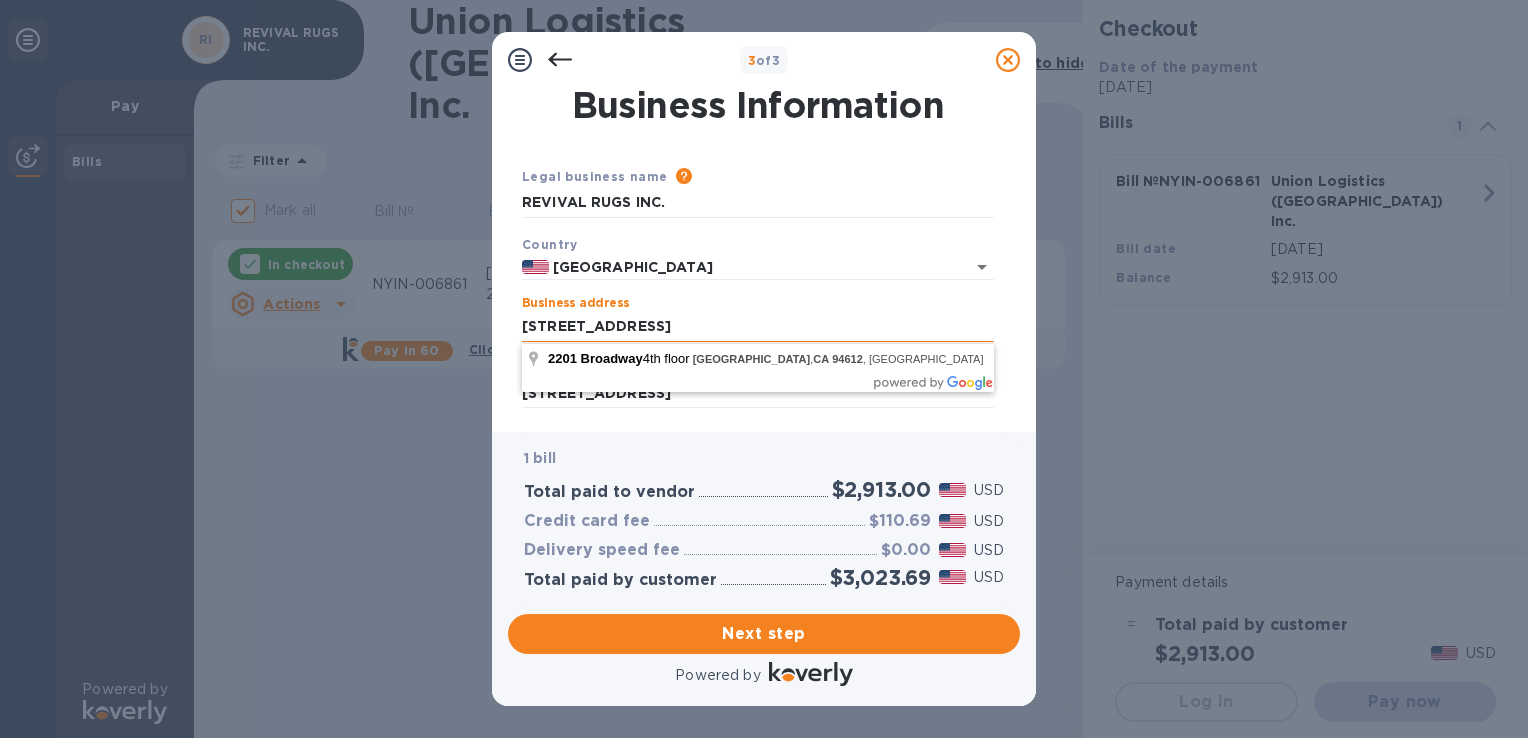 type on "[STREET_ADDRESS]" 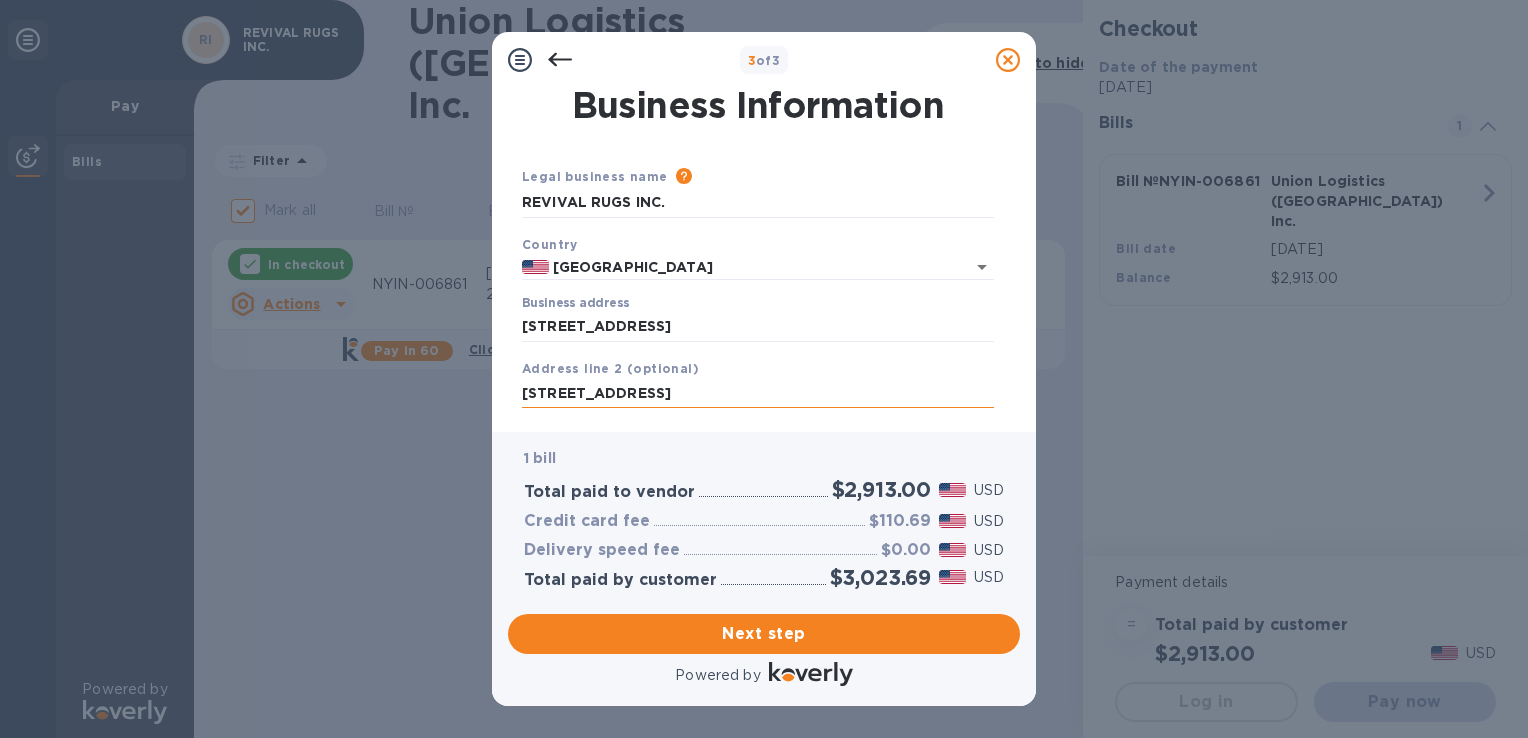 click on "[STREET_ADDRESS]" at bounding box center (758, 394) 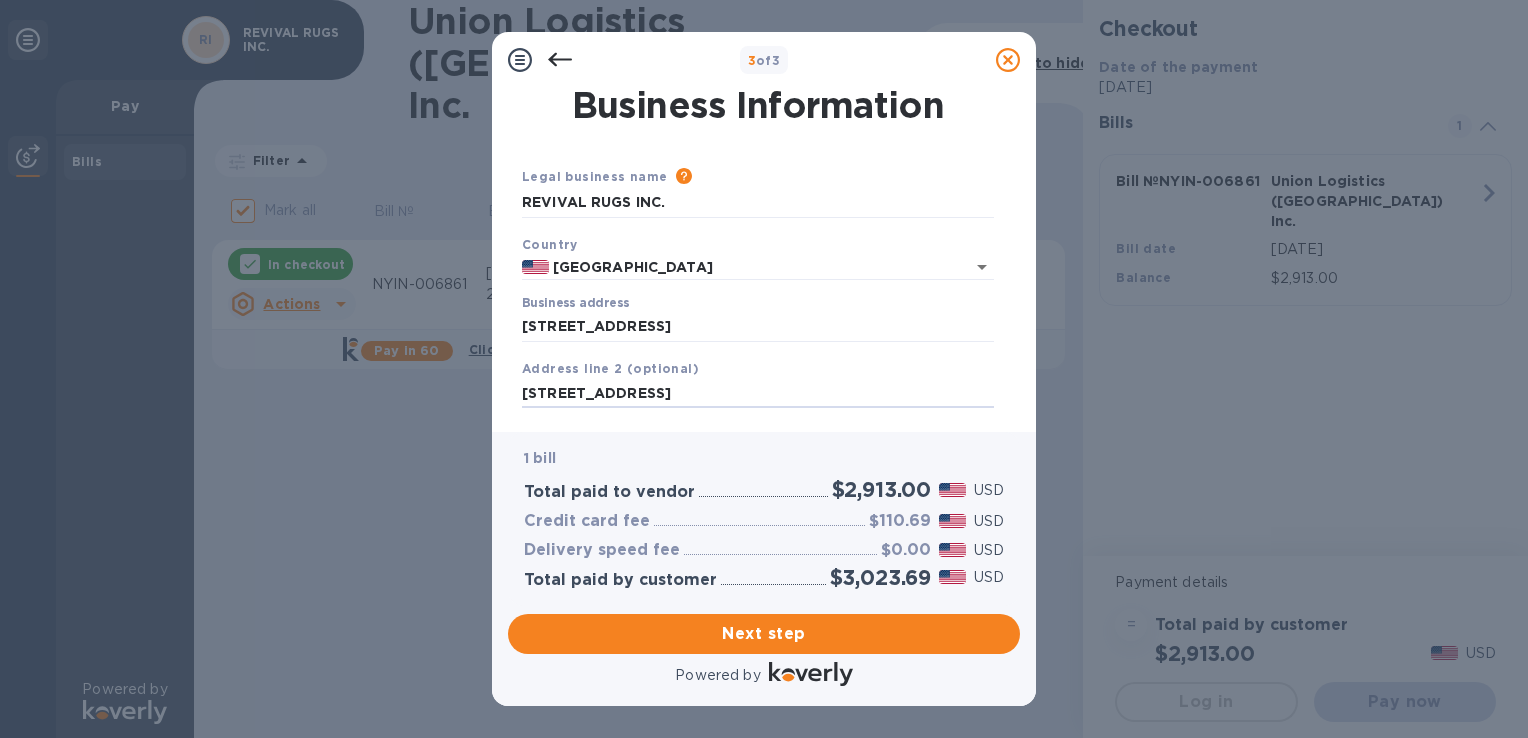 drag, startPoint x: 633, startPoint y: 392, endPoint x: 457, endPoint y: 395, distance: 176.02557 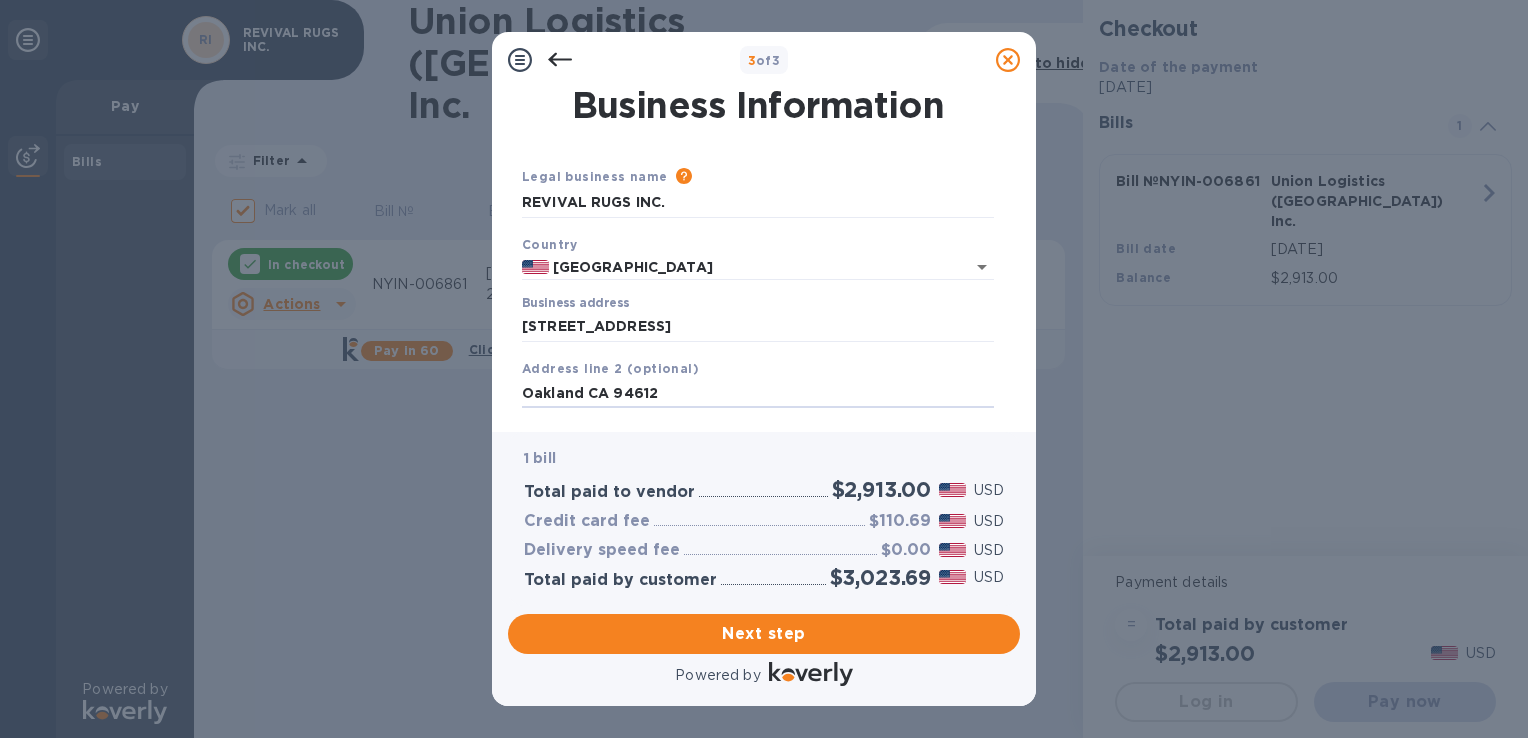 type on "Oakland CA 94612" 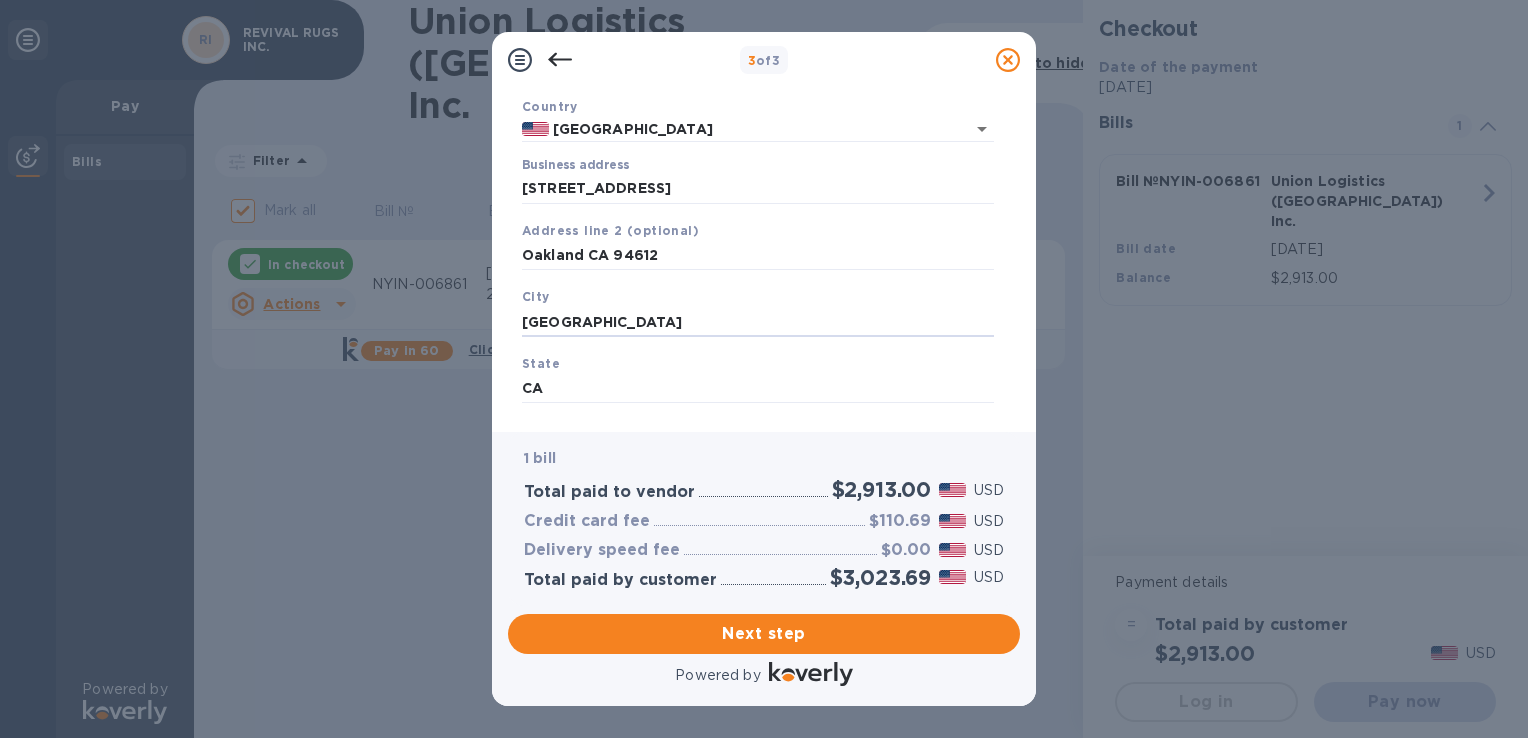 scroll, scrollTop: 109, scrollLeft: 0, axis: vertical 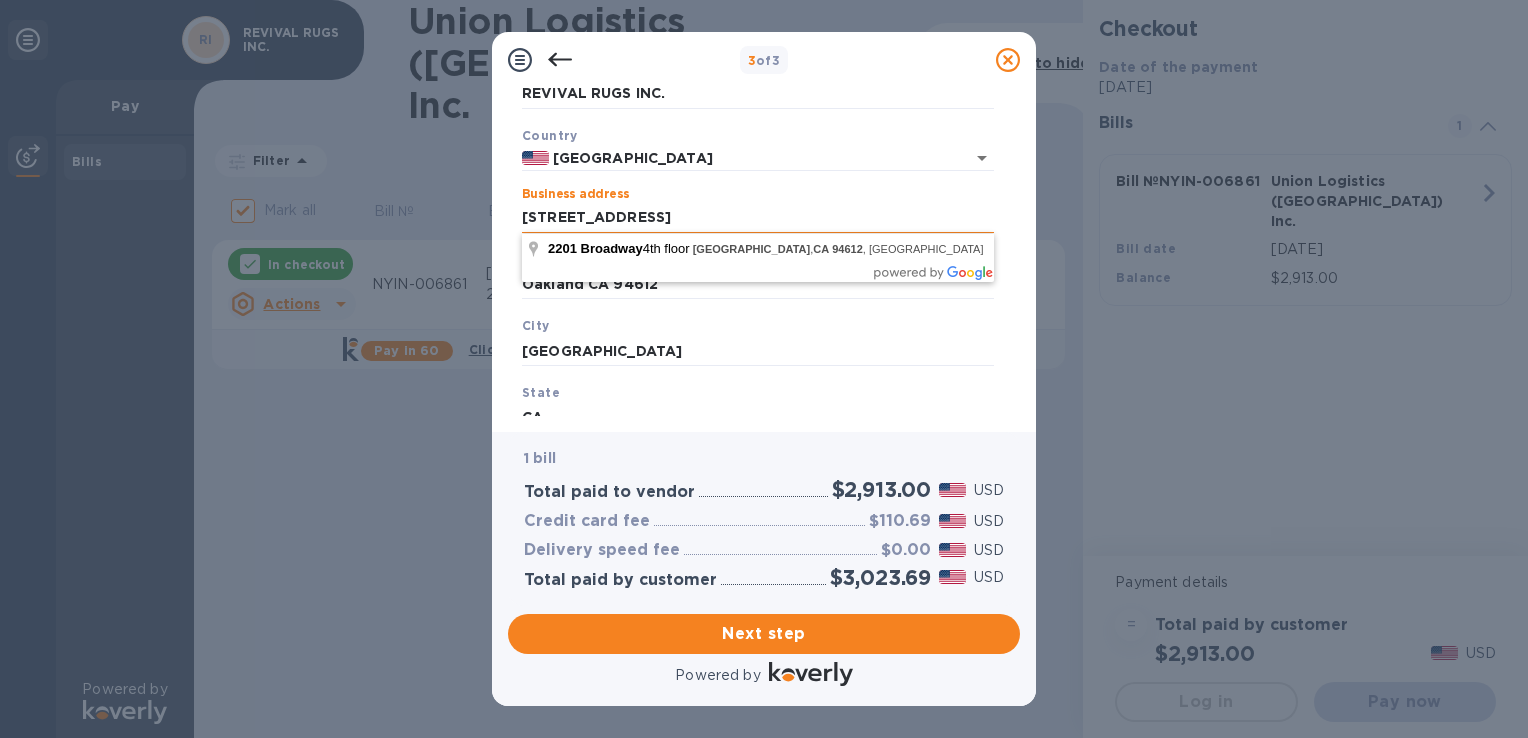 drag, startPoint x: 708, startPoint y: 214, endPoint x: 860, endPoint y: 224, distance: 152.3286 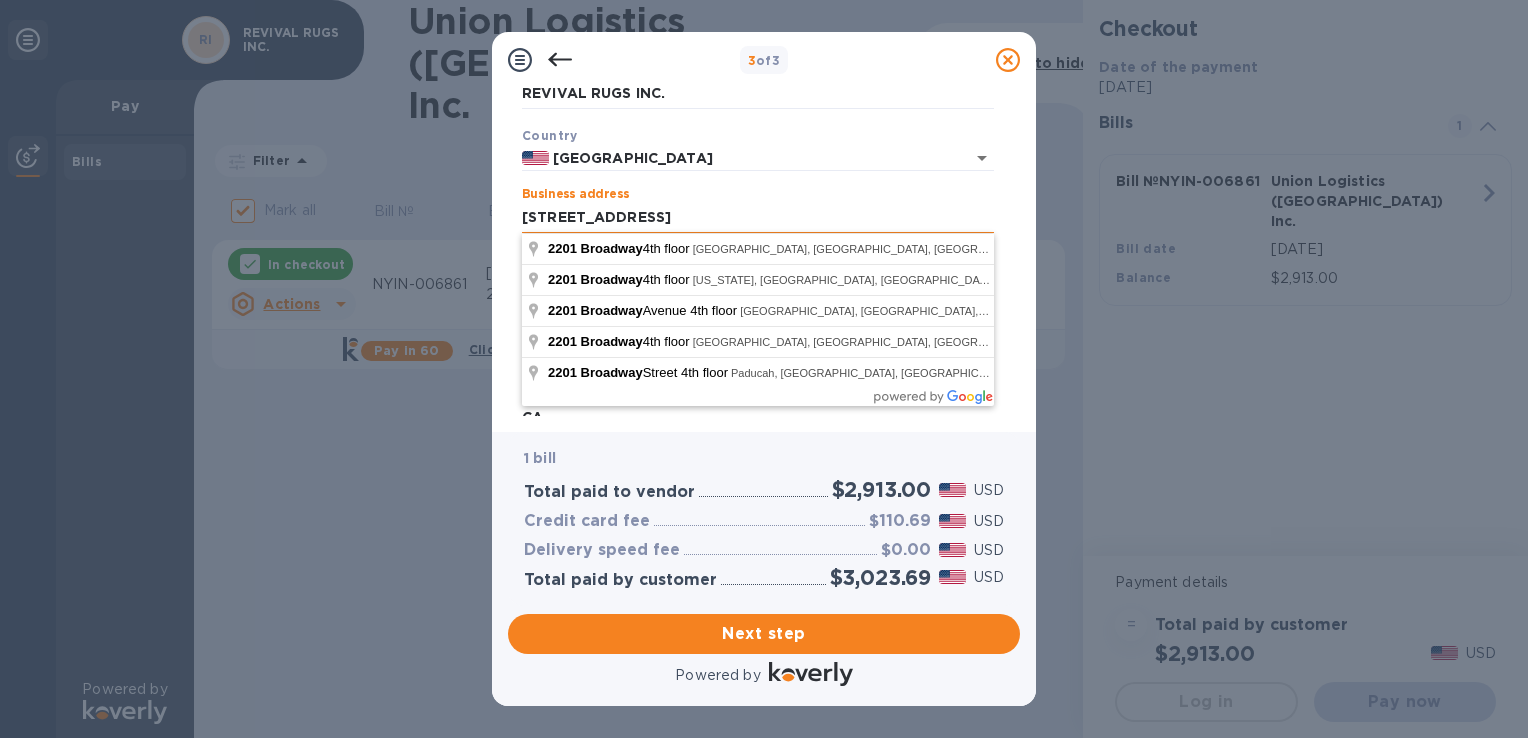 type on "[STREET_ADDRESS]" 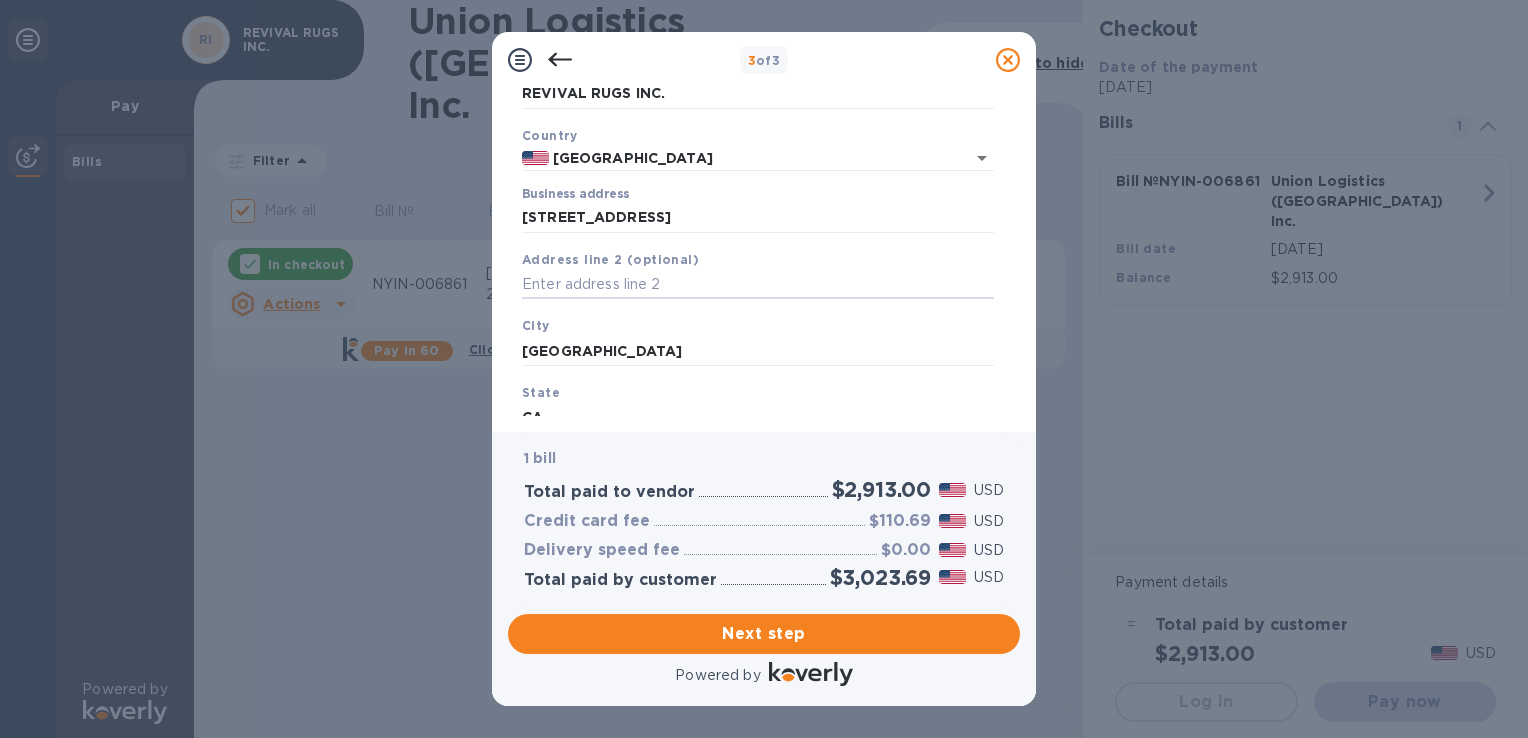 type 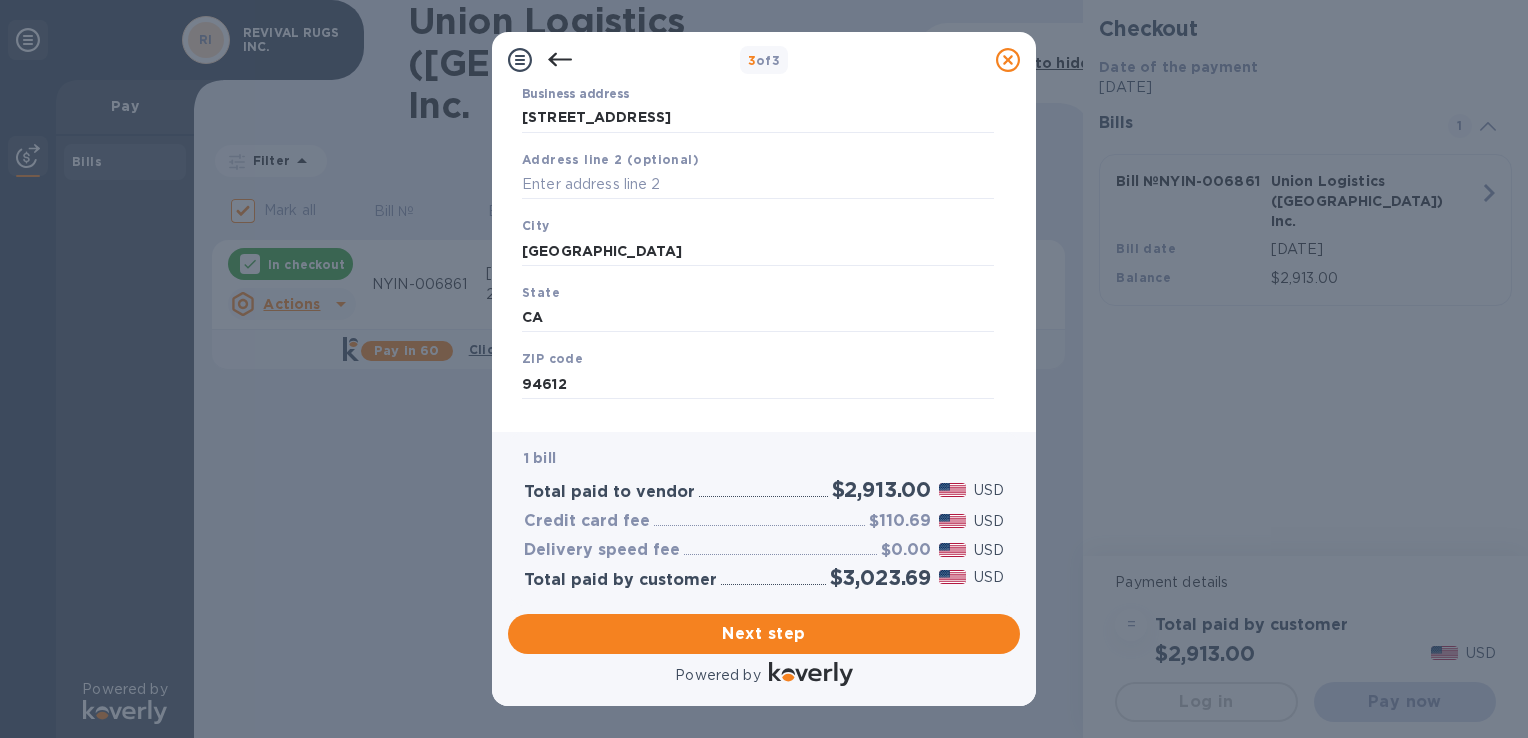 scroll, scrollTop: 242, scrollLeft: 0, axis: vertical 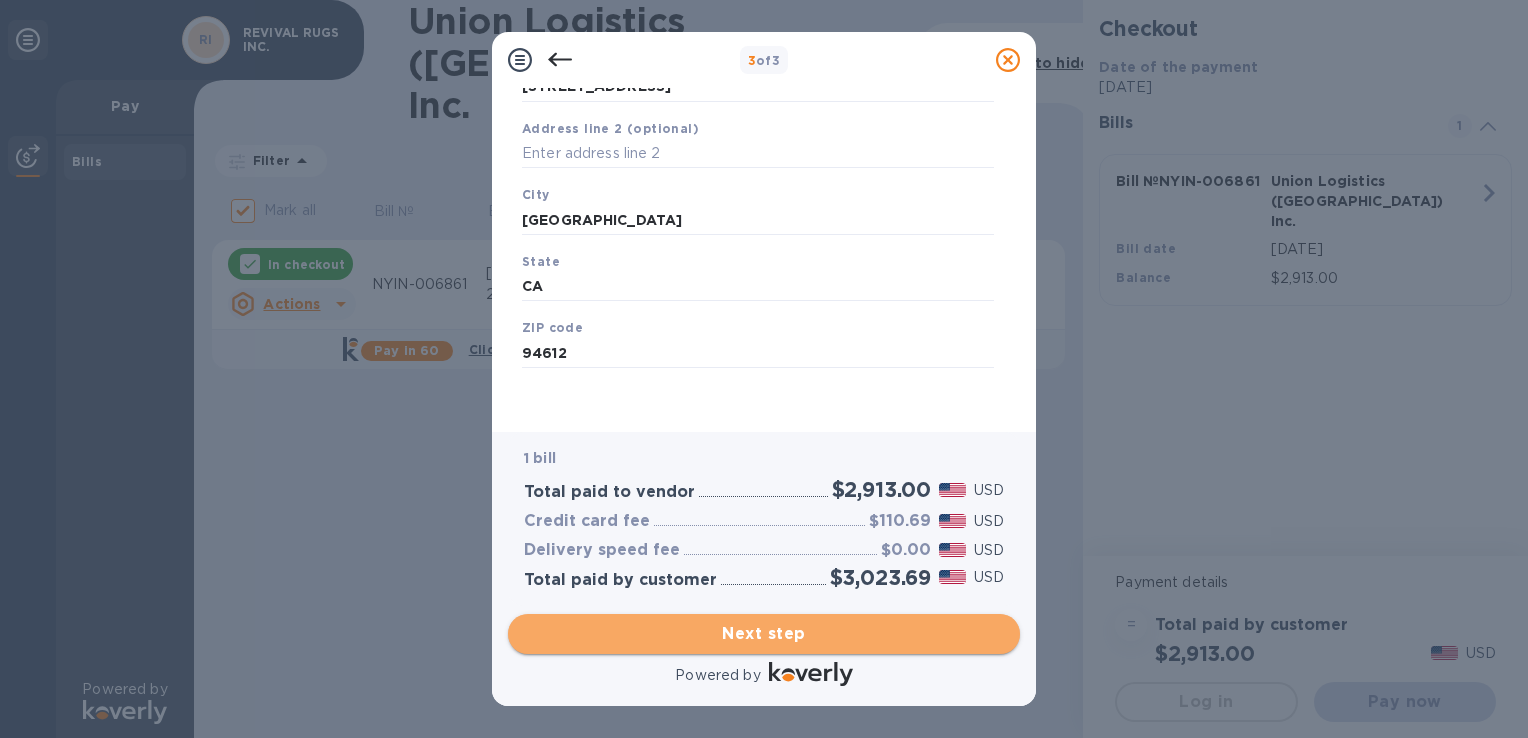 click on "Next step" at bounding box center (764, 634) 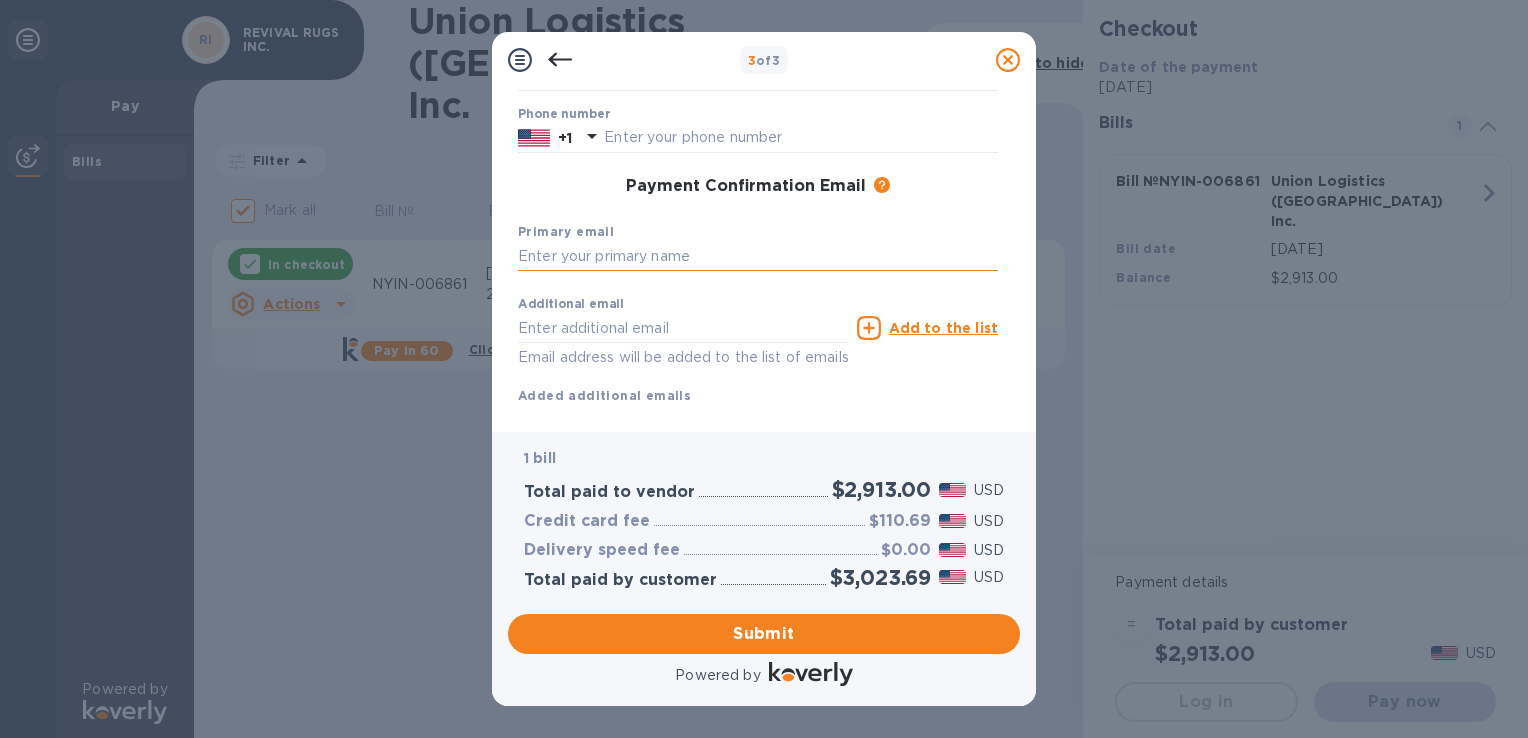 click at bounding box center [758, 257] 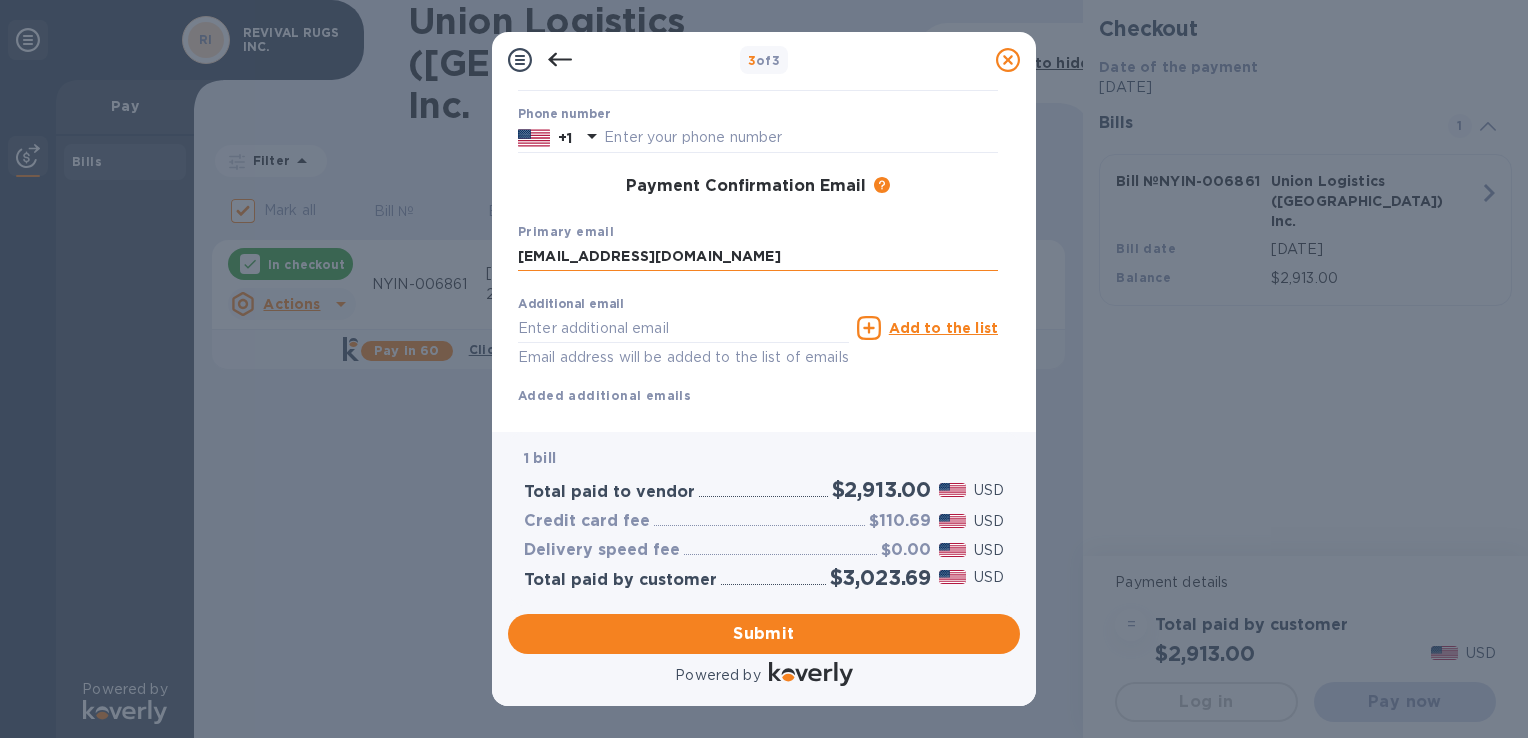 type on "[EMAIL_ADDRESS][DOMAIN_NAME]" 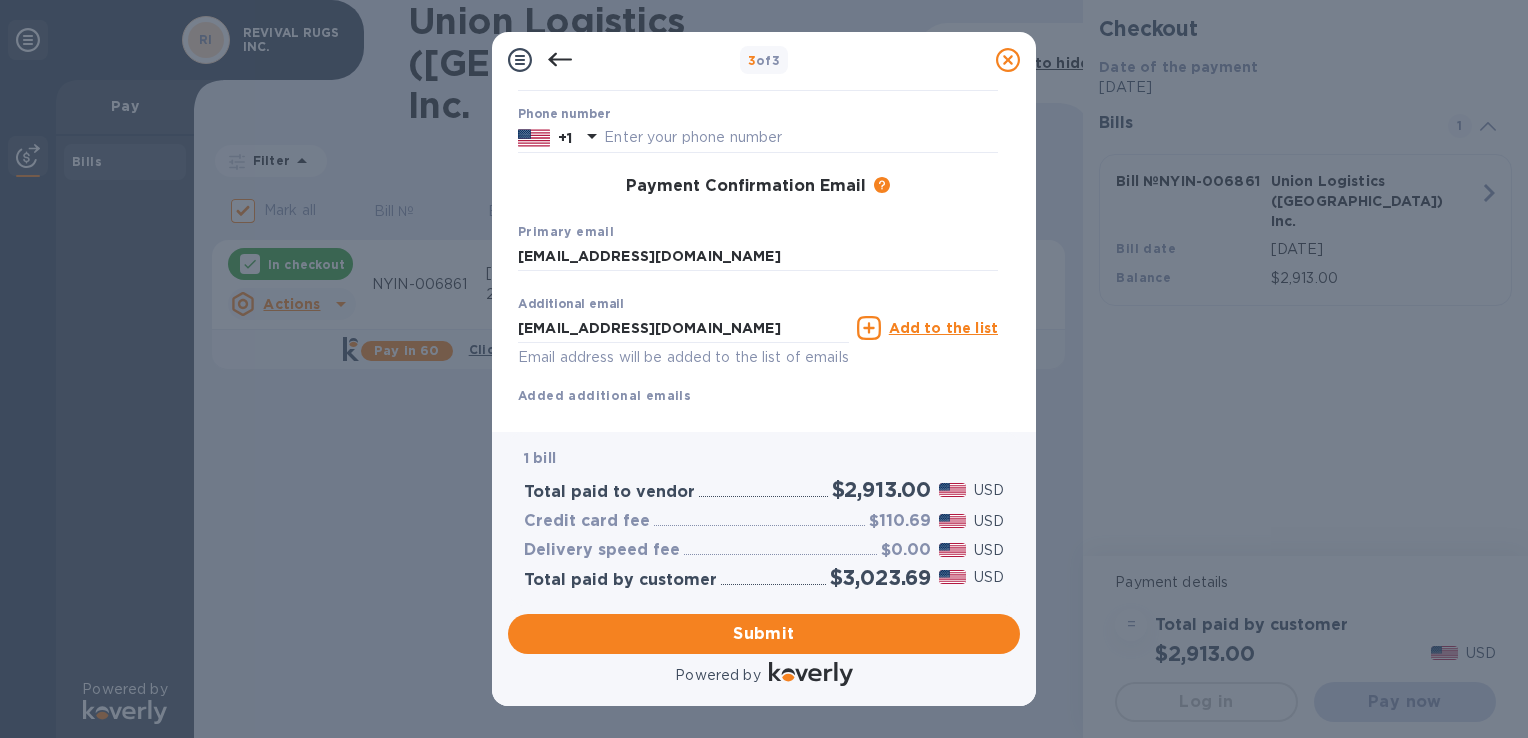 scroll, scrollTop: 288, scrollLeft: 0, axis: vertical 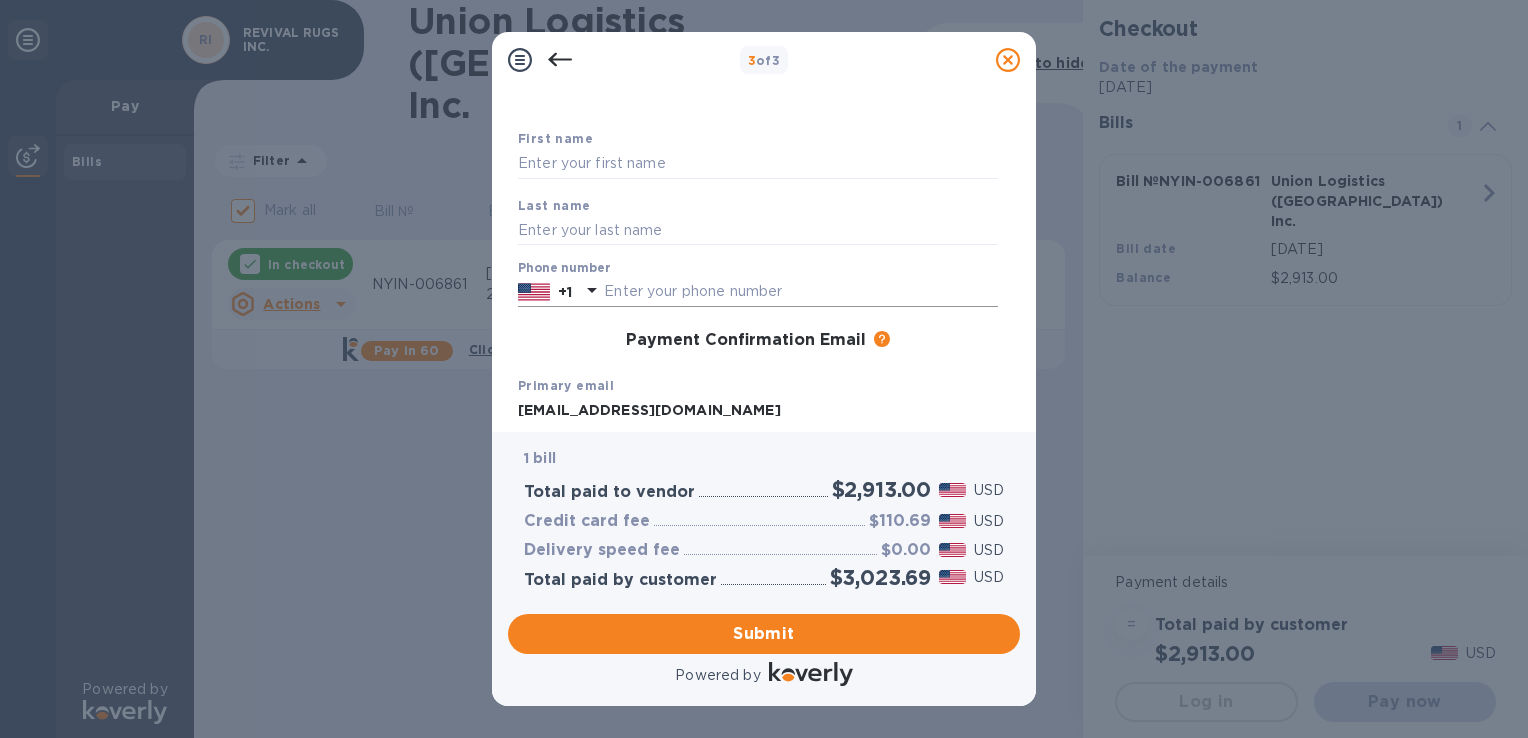 click at bounding box center (801, 292) 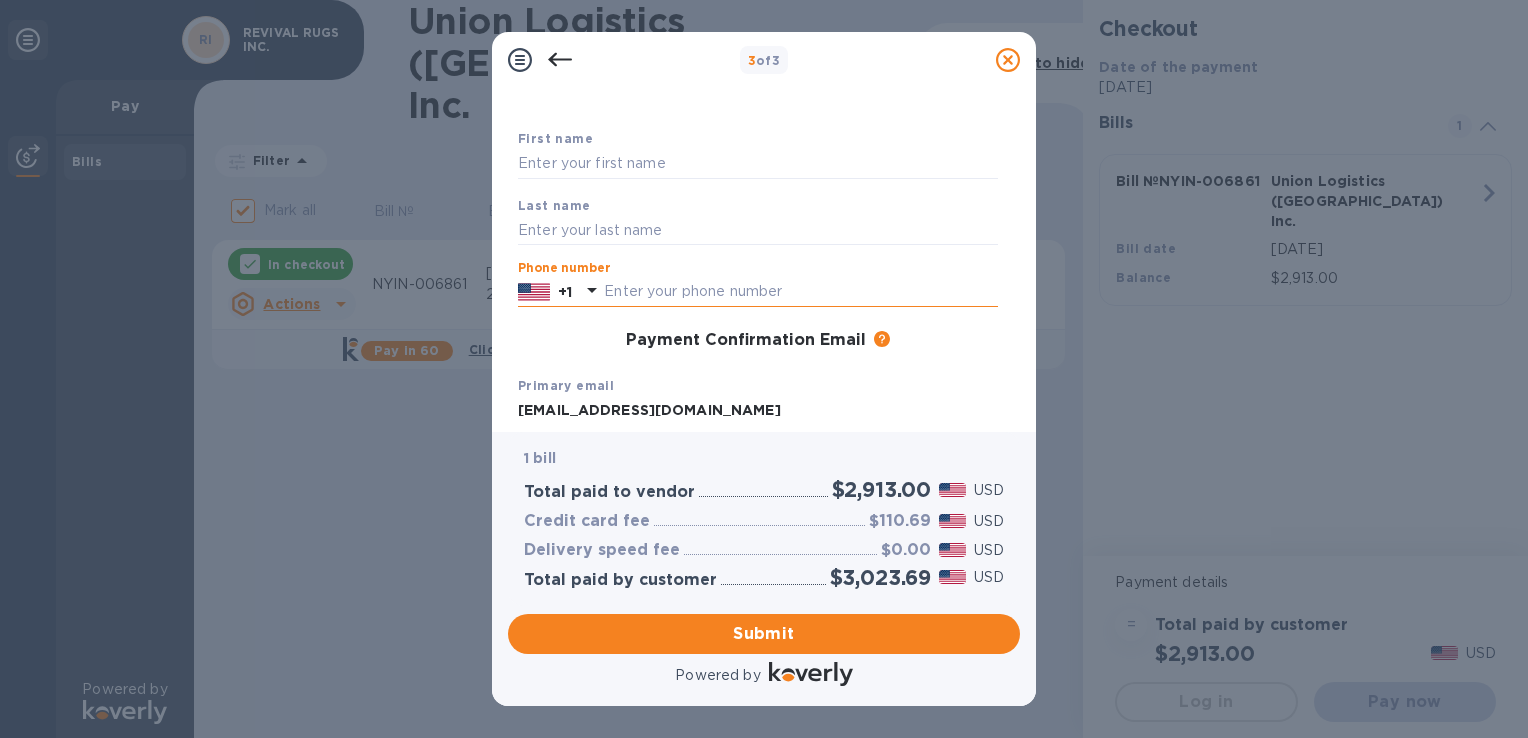 paste 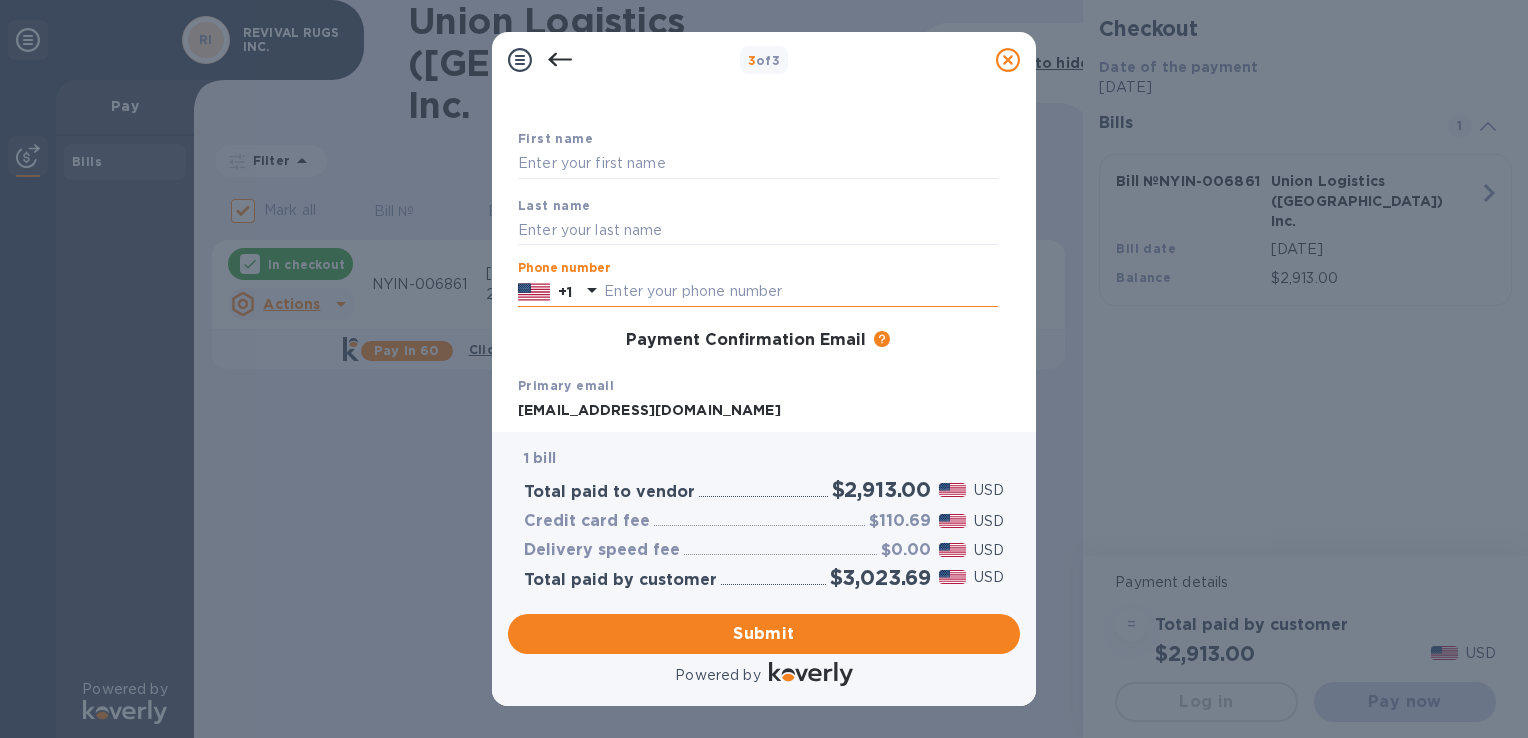 type 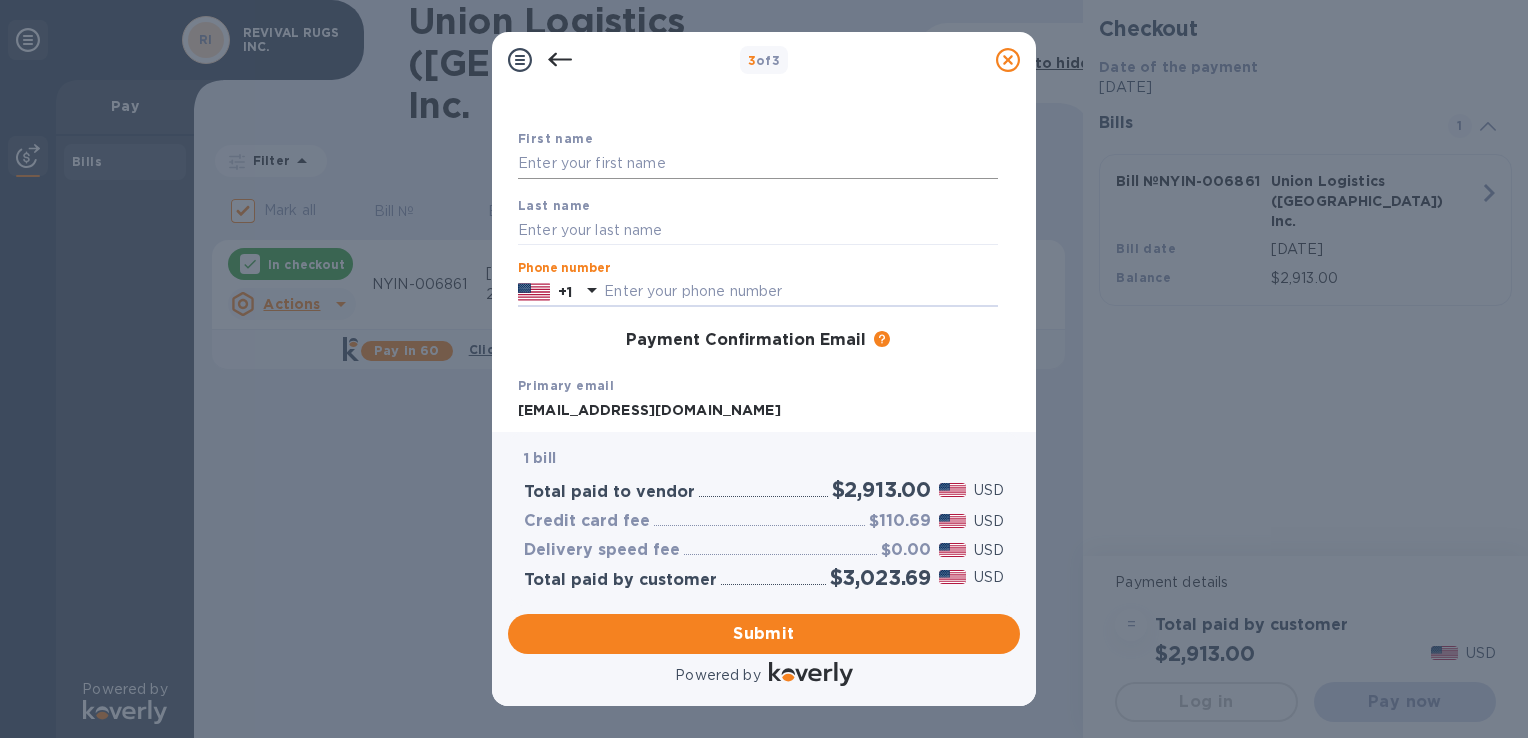 click at bounding box center (758, 164) 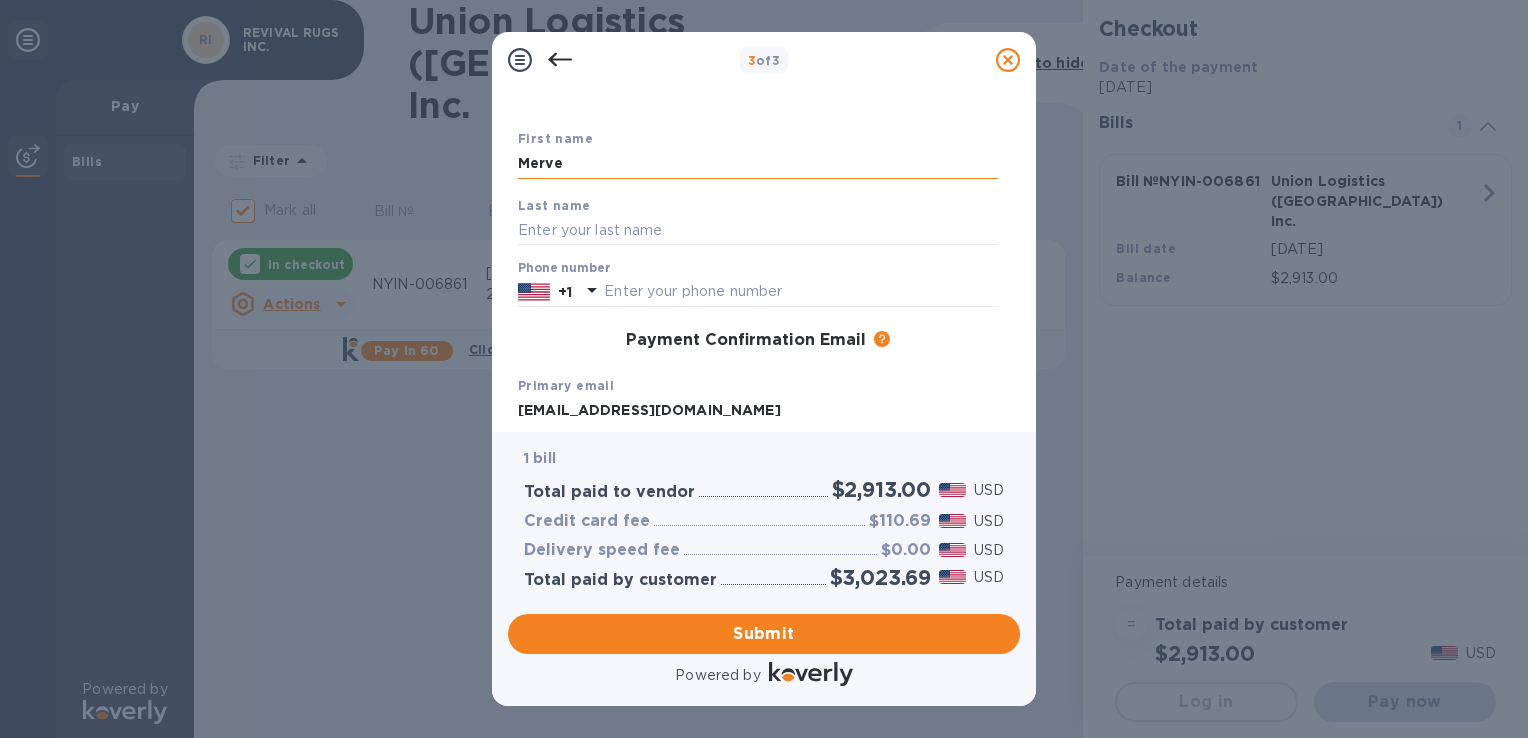 type on "Merve" 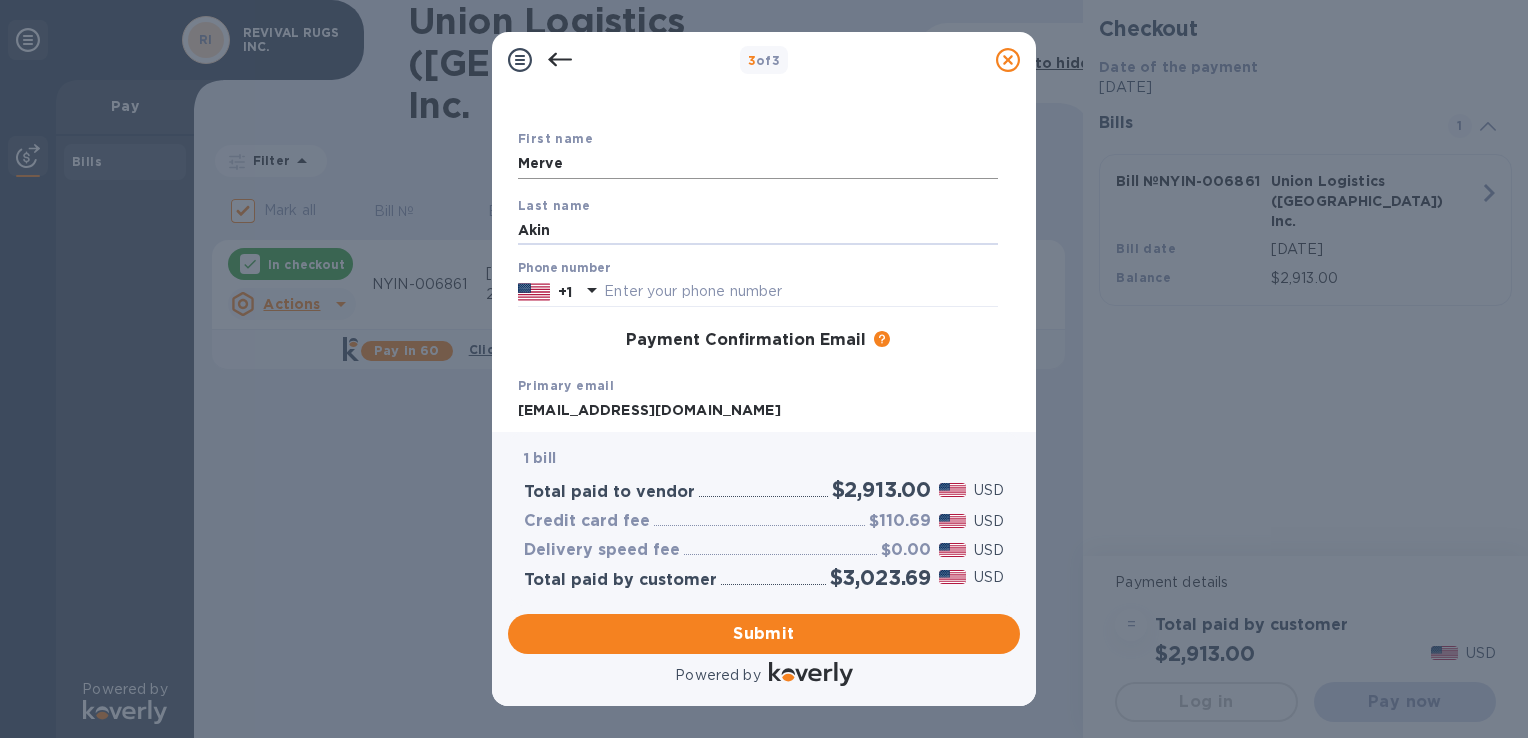 type on "Akin" 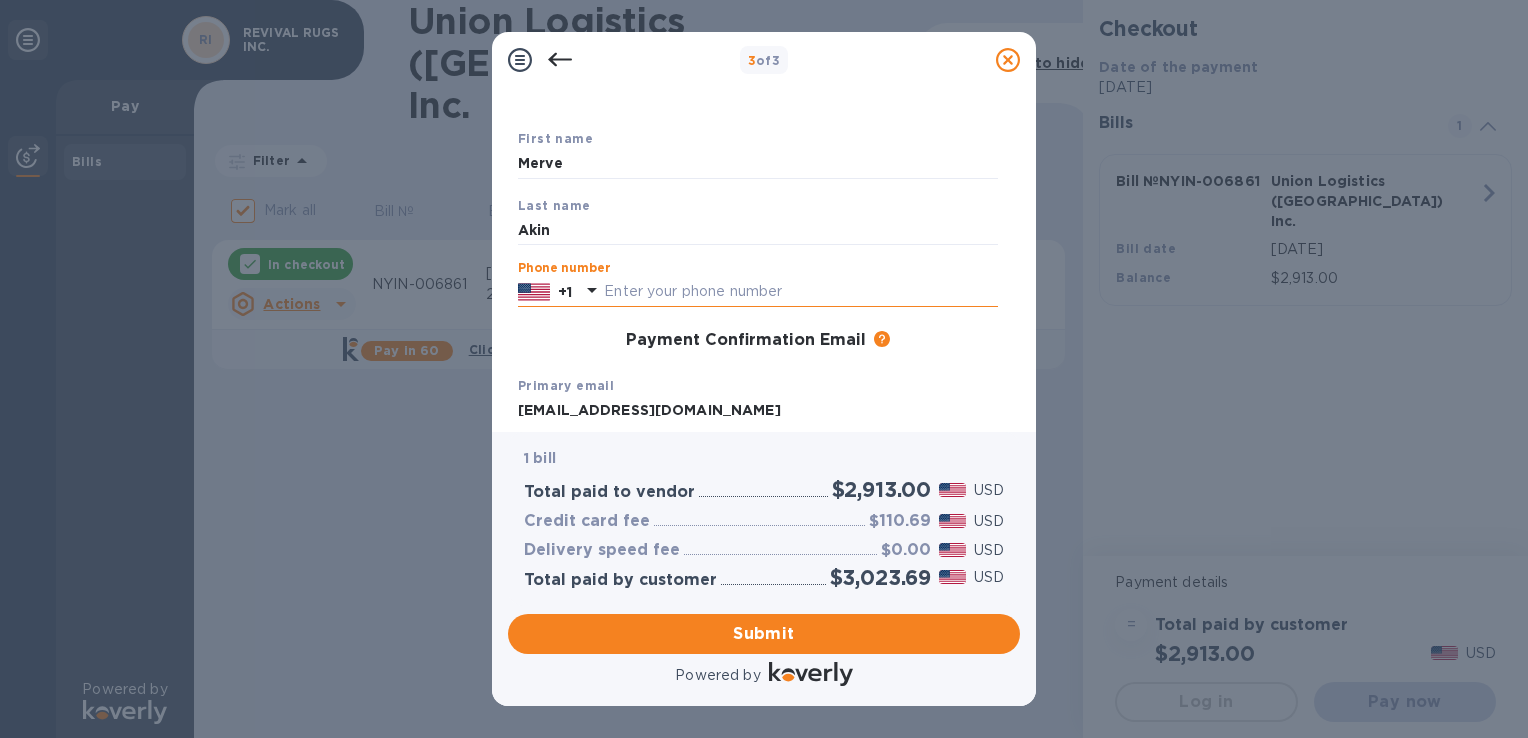 paste 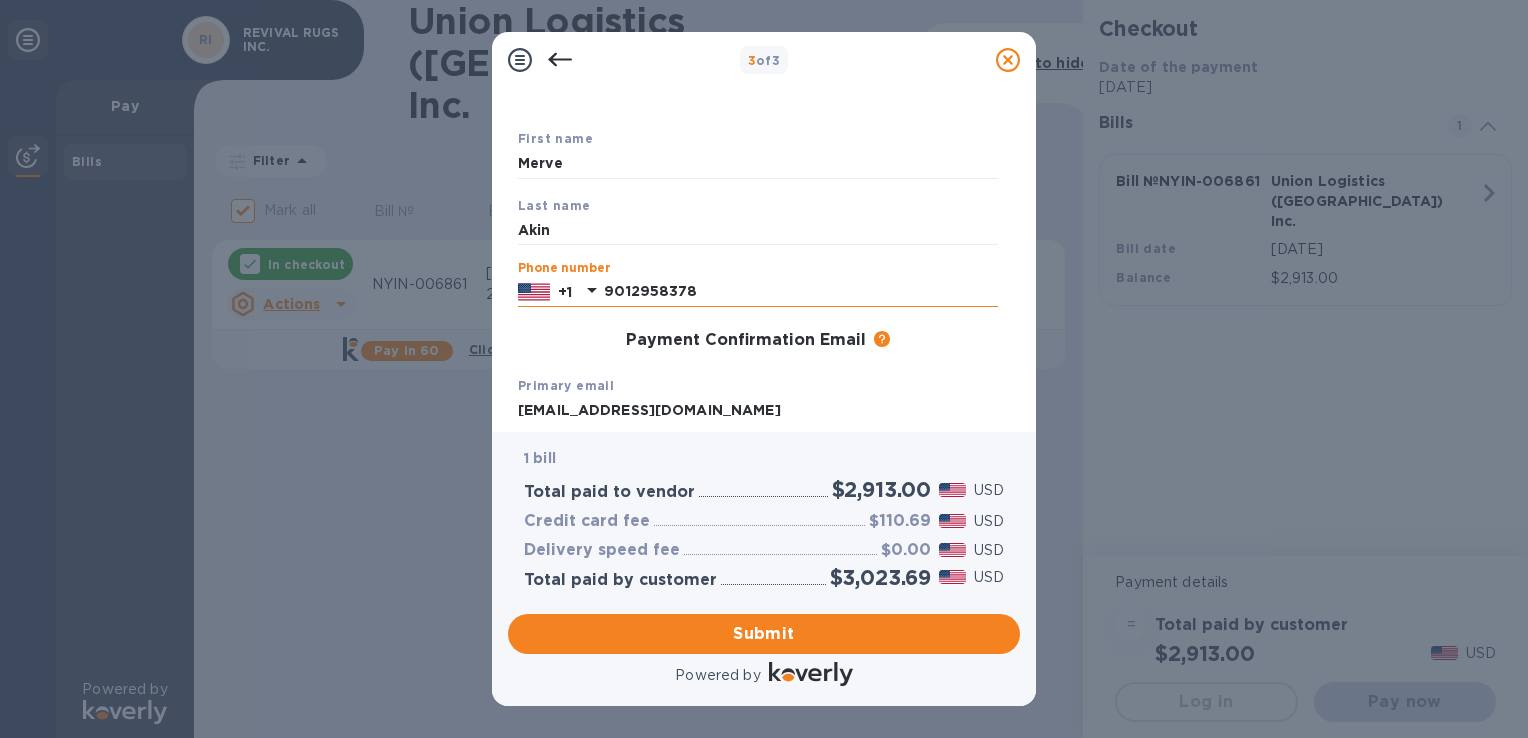 type on "9012958378" 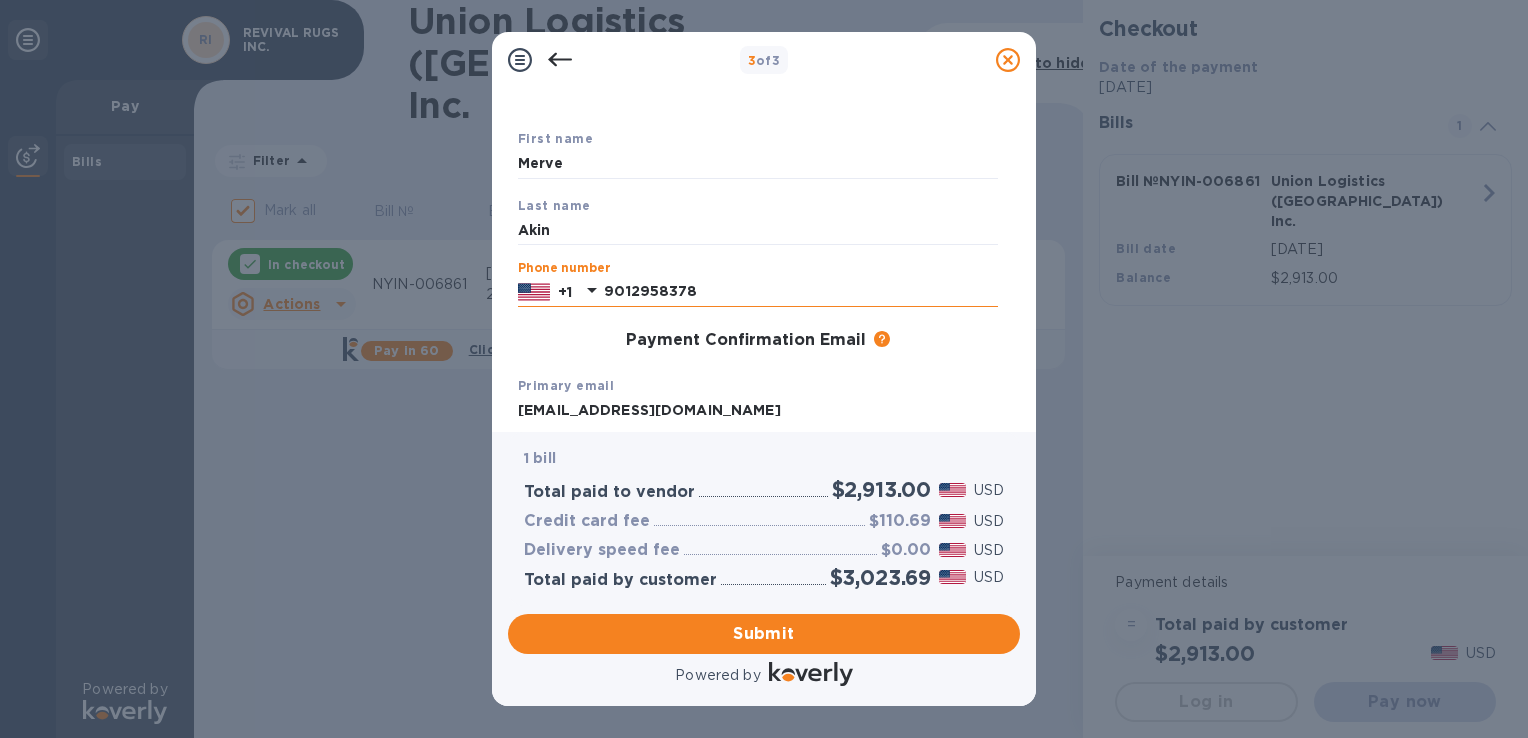 scroll, scrollTop: 98, scrollLeft: 0, axis: vertical 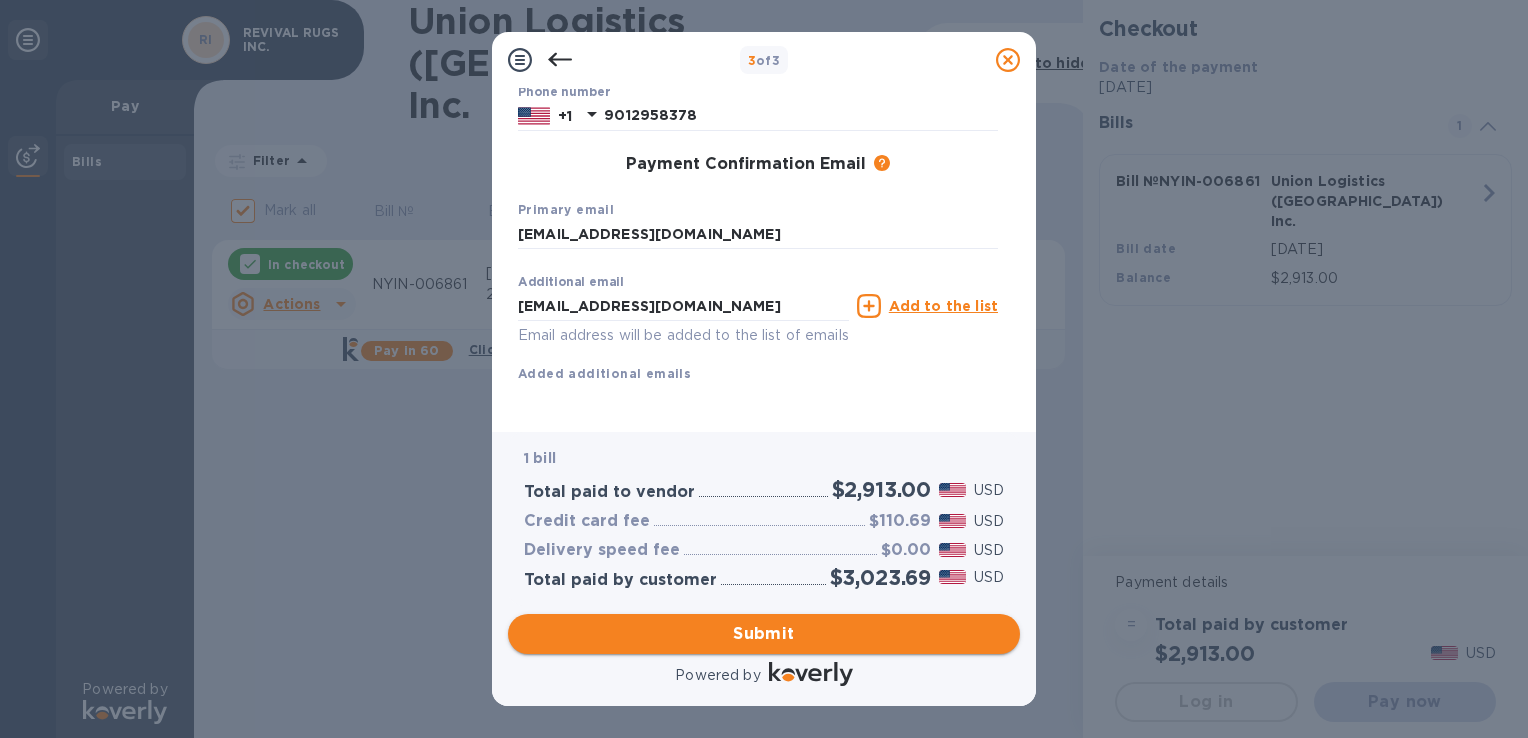 click on "Submit" at bounding box center [764, 634] 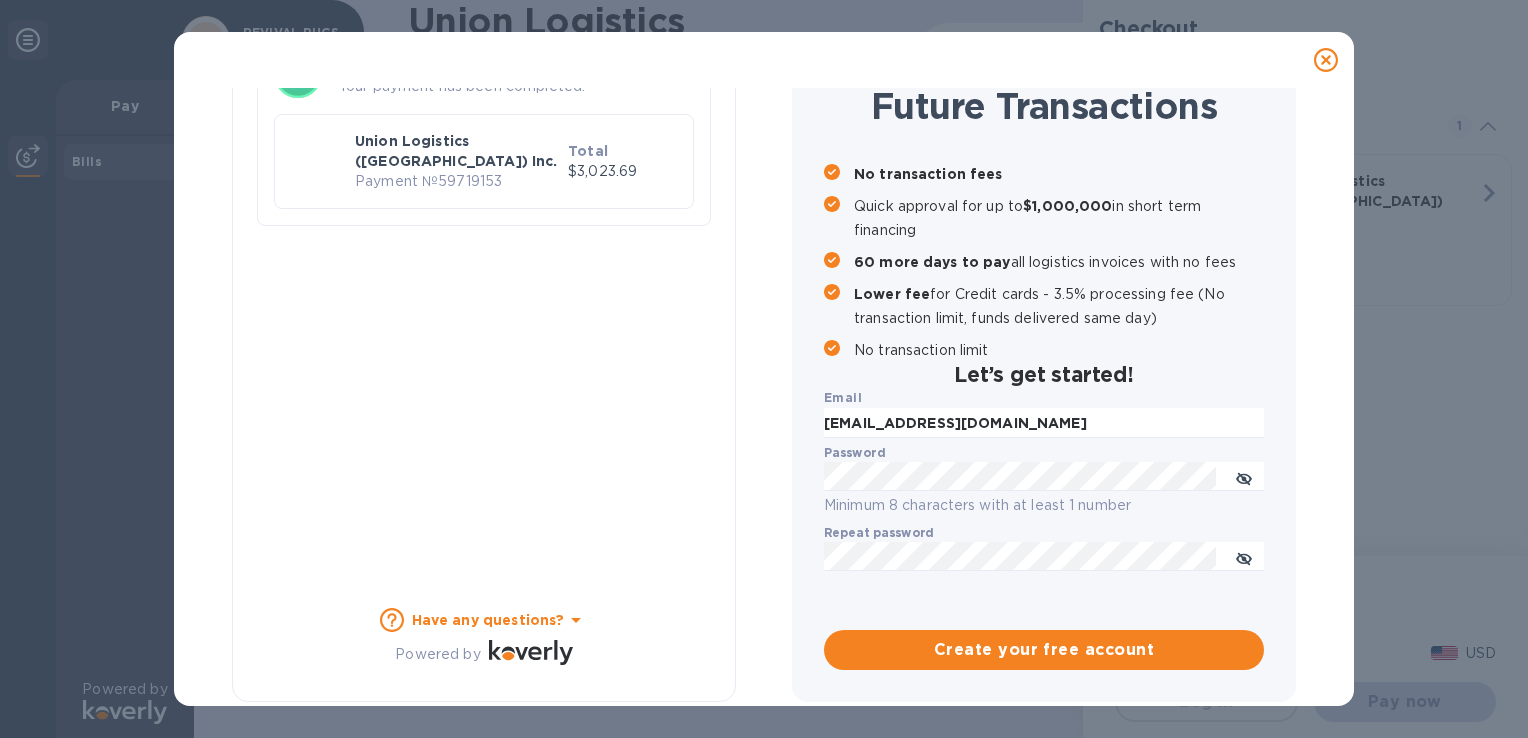 checkbox on "false" 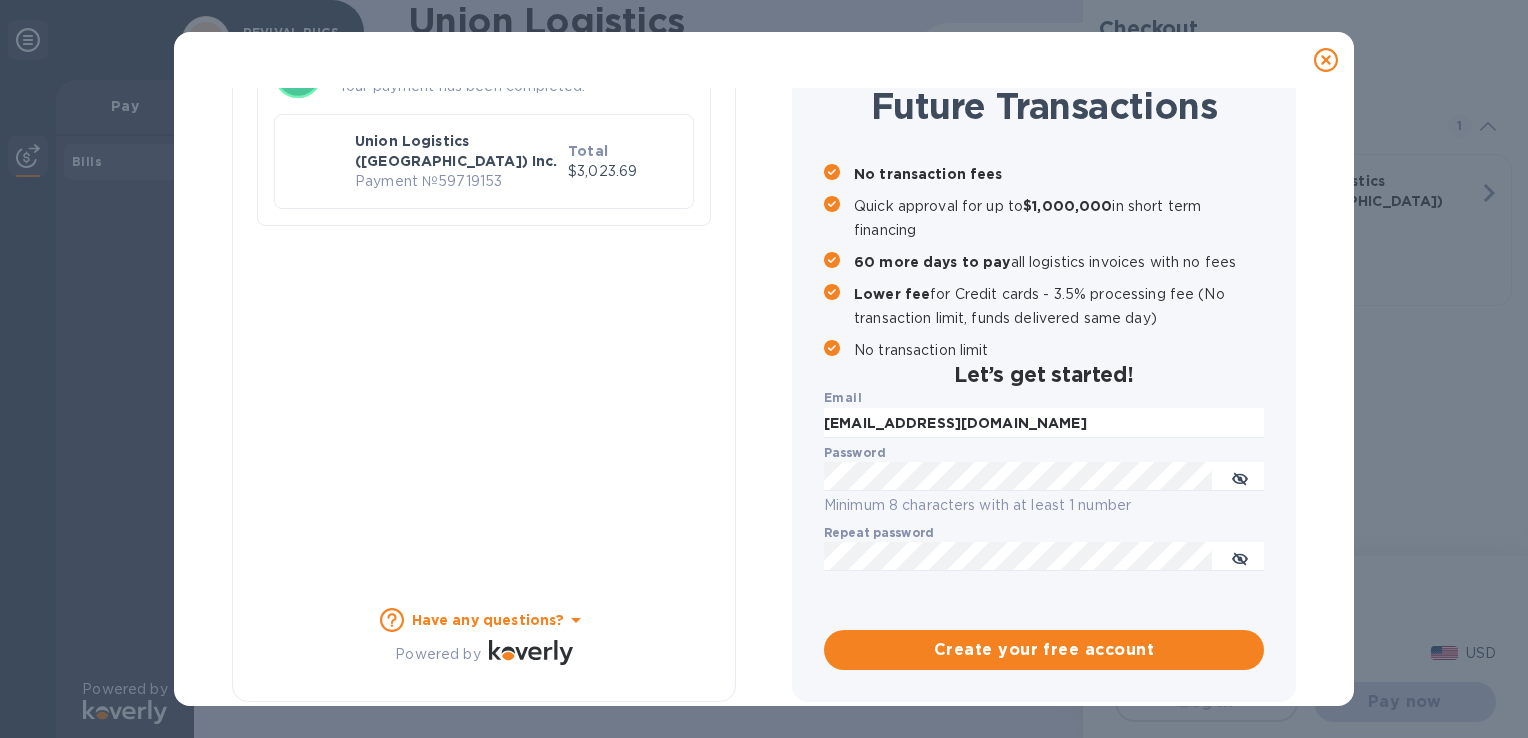 scroll, scrollTop: 181, scrollLeft: 0, axis: vertical 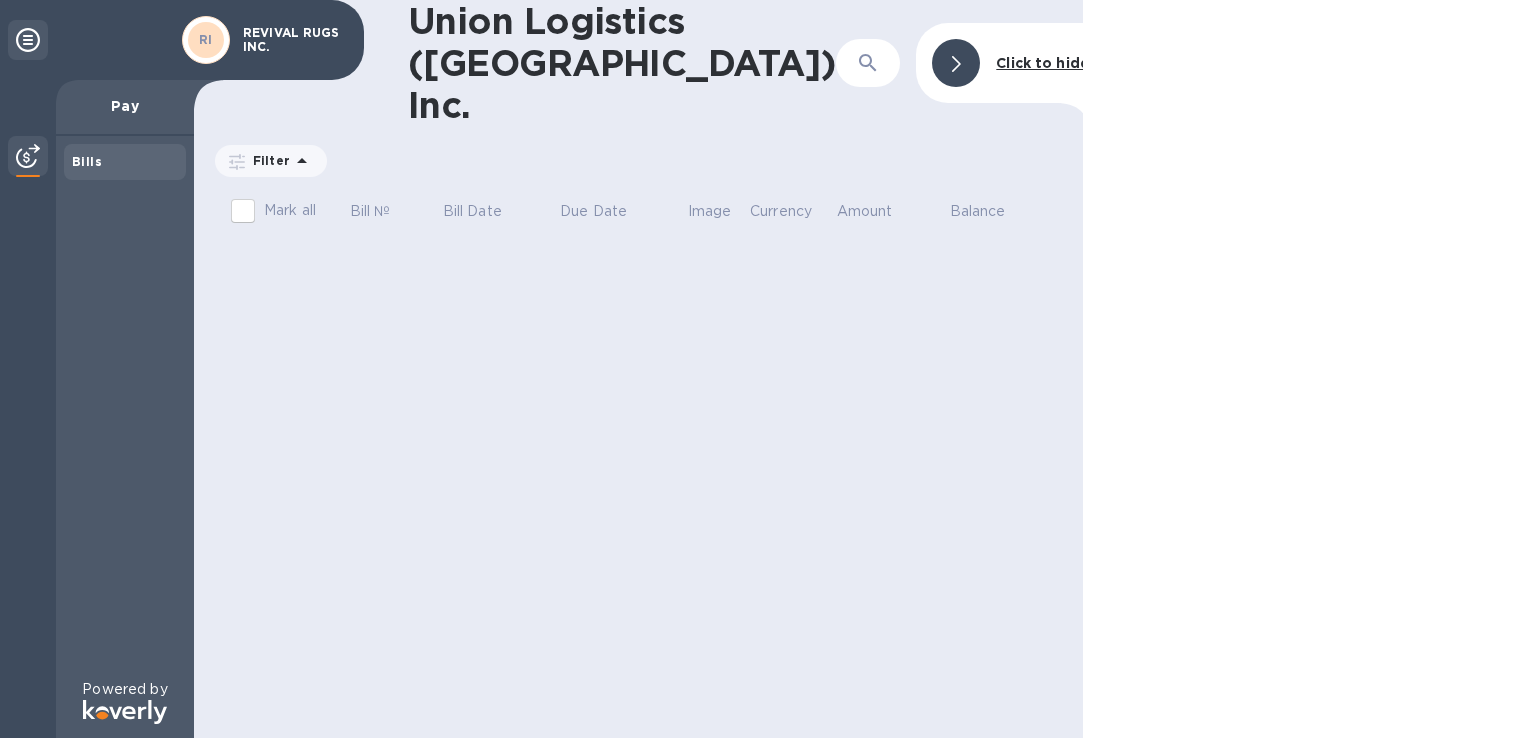 click on "Bills" at bounding box center [125, 162] 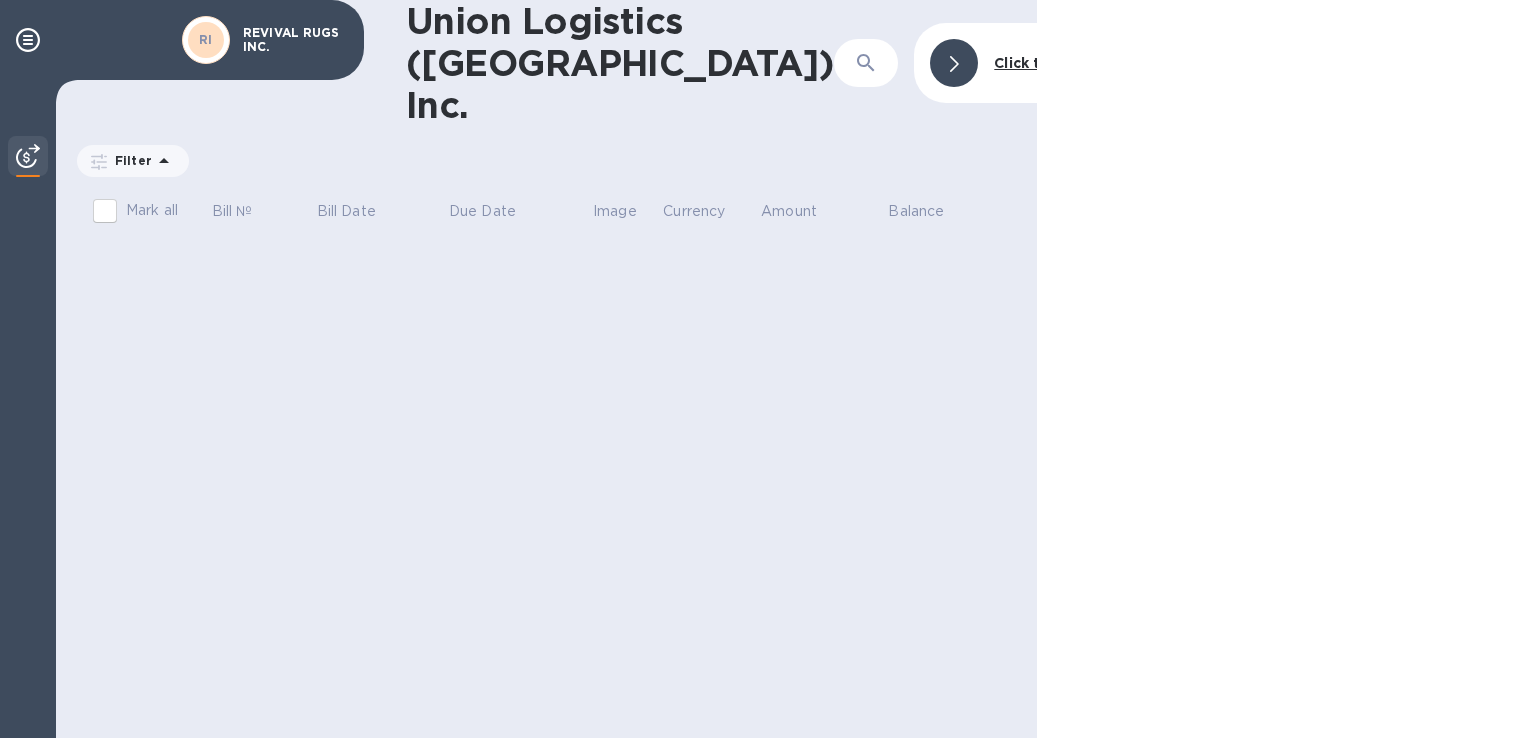 click at bounding box center (28, 156) 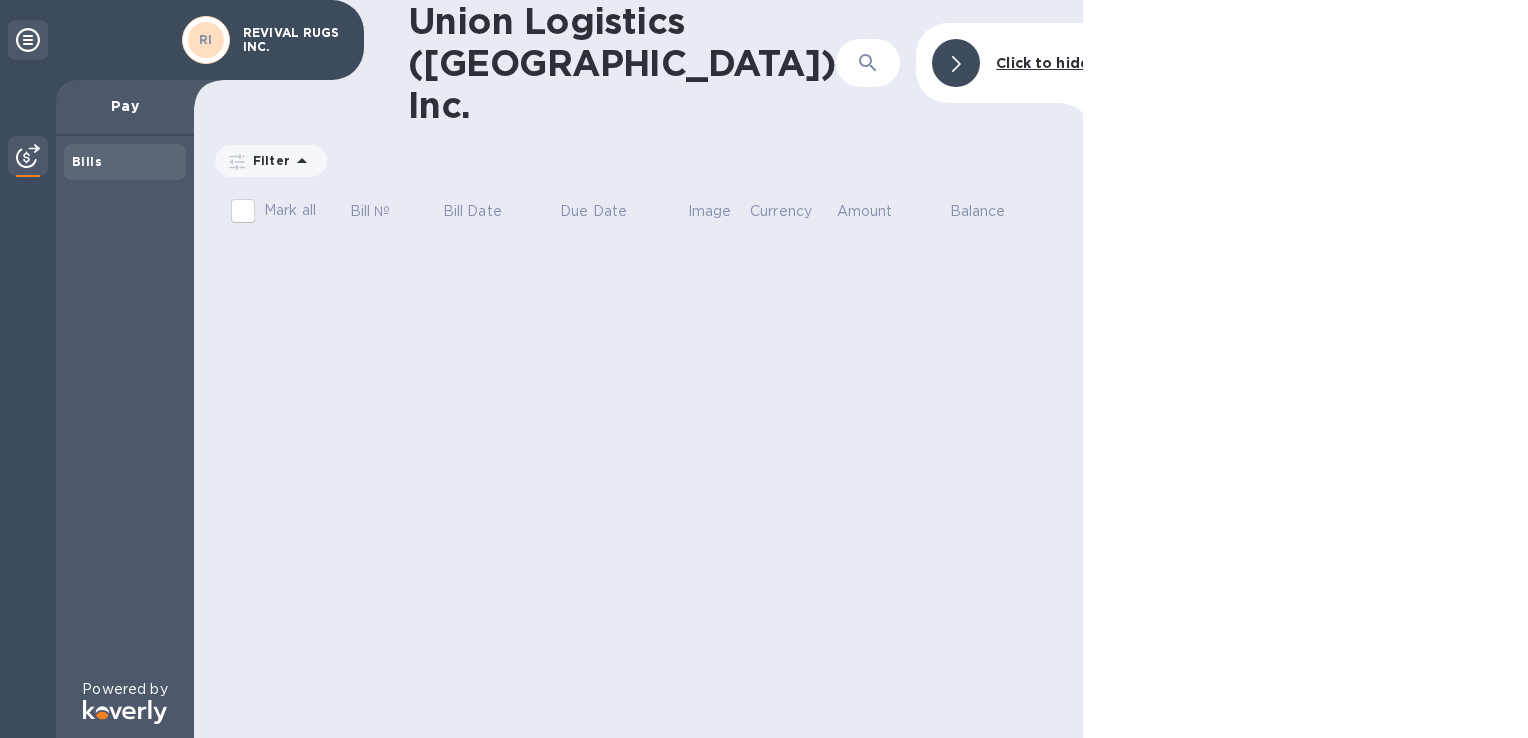 click on "Pay" at bounding box center [125, 106] 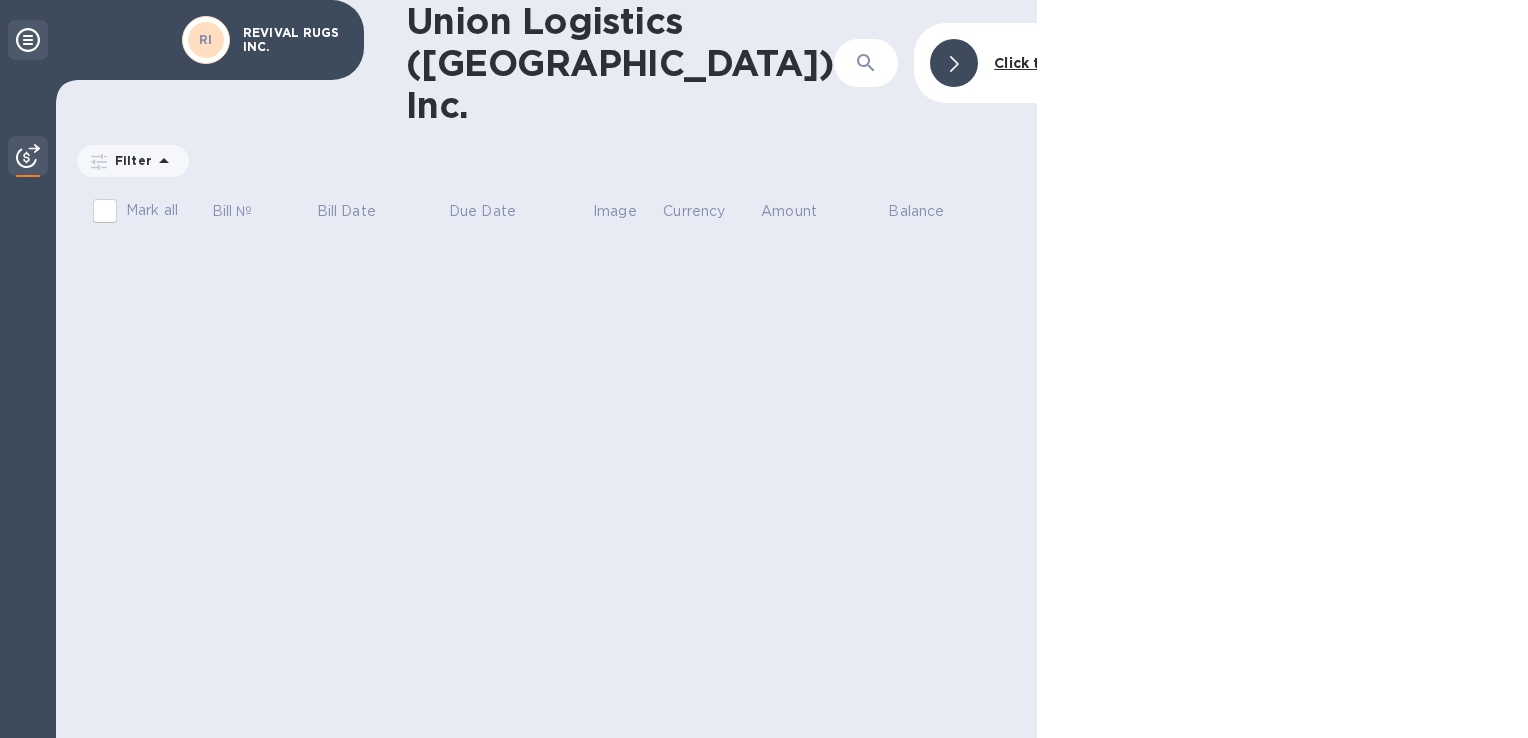click 